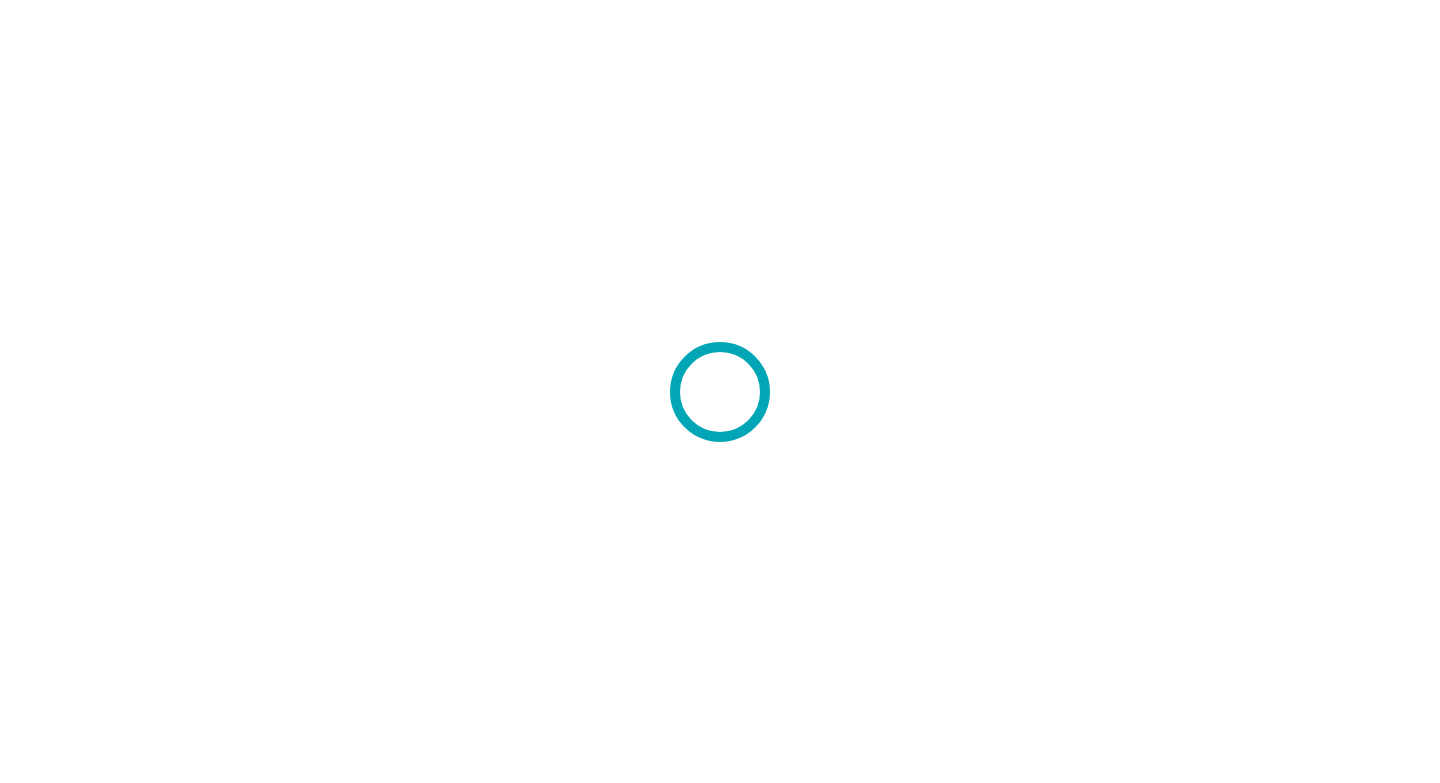 scroll, scrollTop: 0, scrollLeft: 0, axis: both 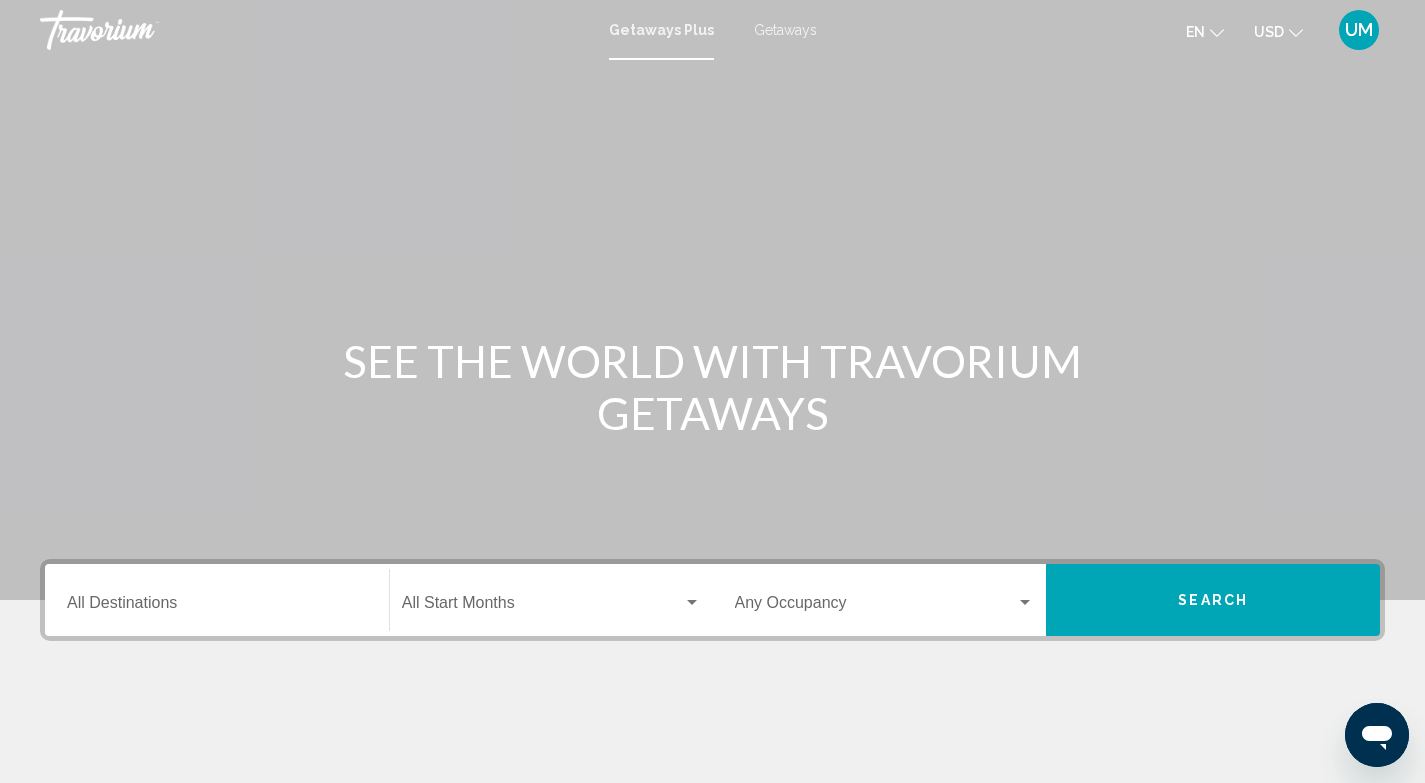 click on "Destination All Destinations" at bounding box center [217, 600] 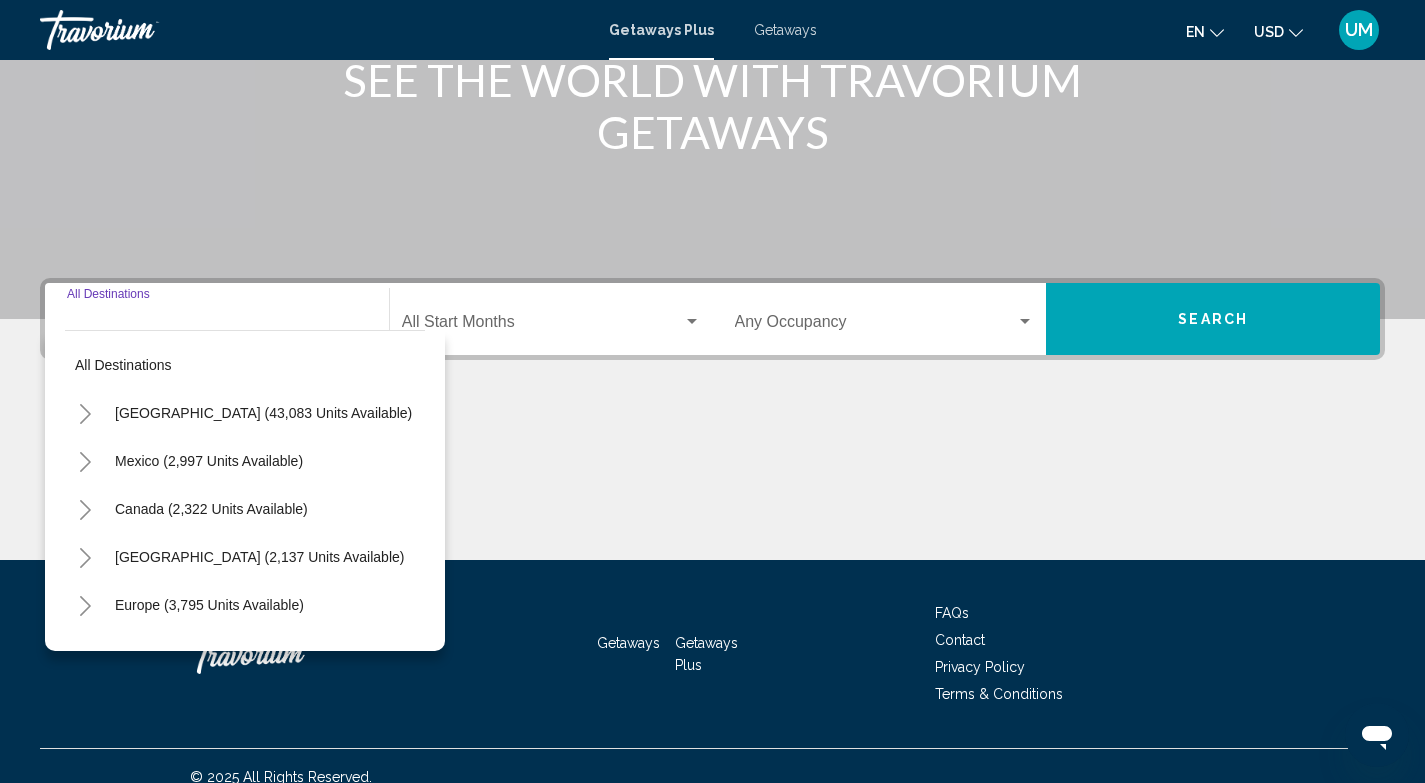 scroll, scrollTop: 303, scrollLeft: 0, axis: vertical 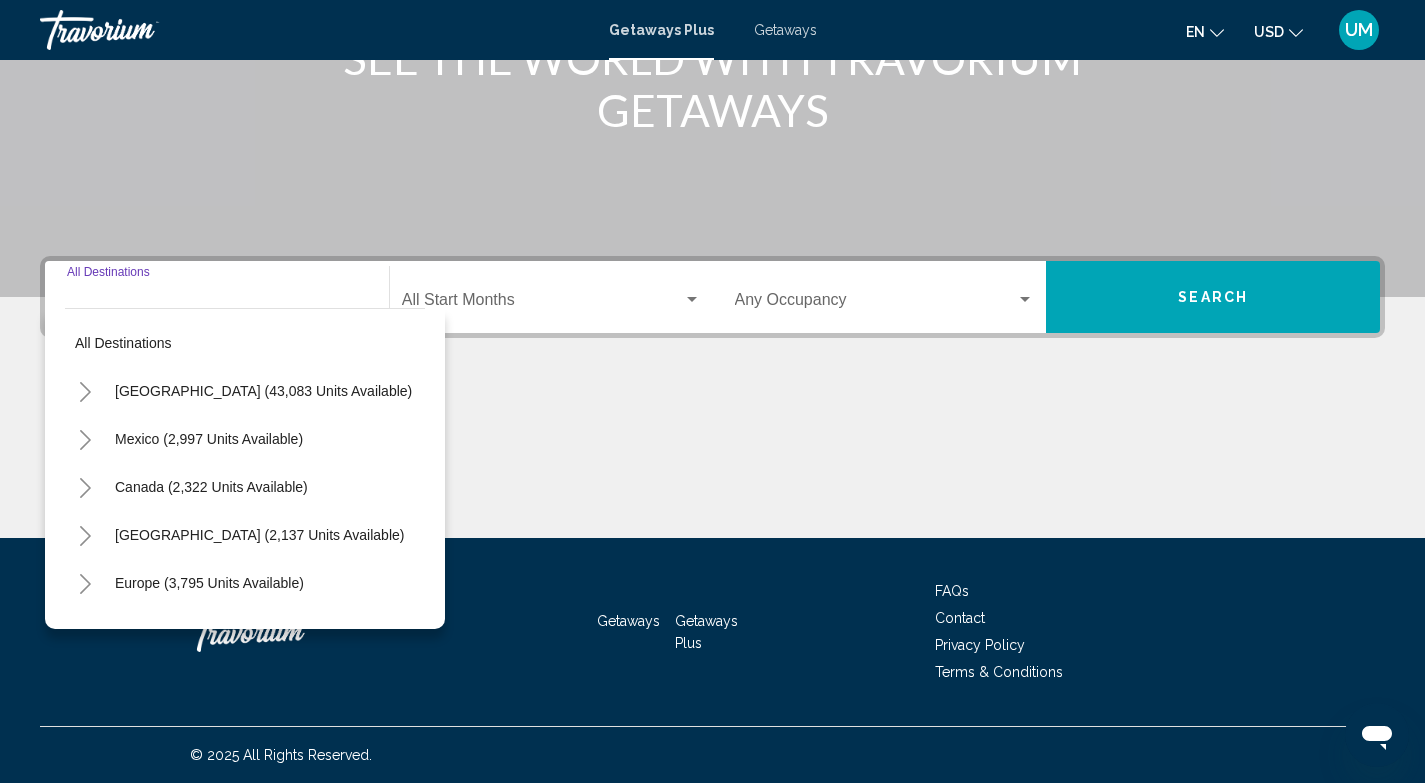 click on "Destination All Destinations" at bounding box center [217, 297] 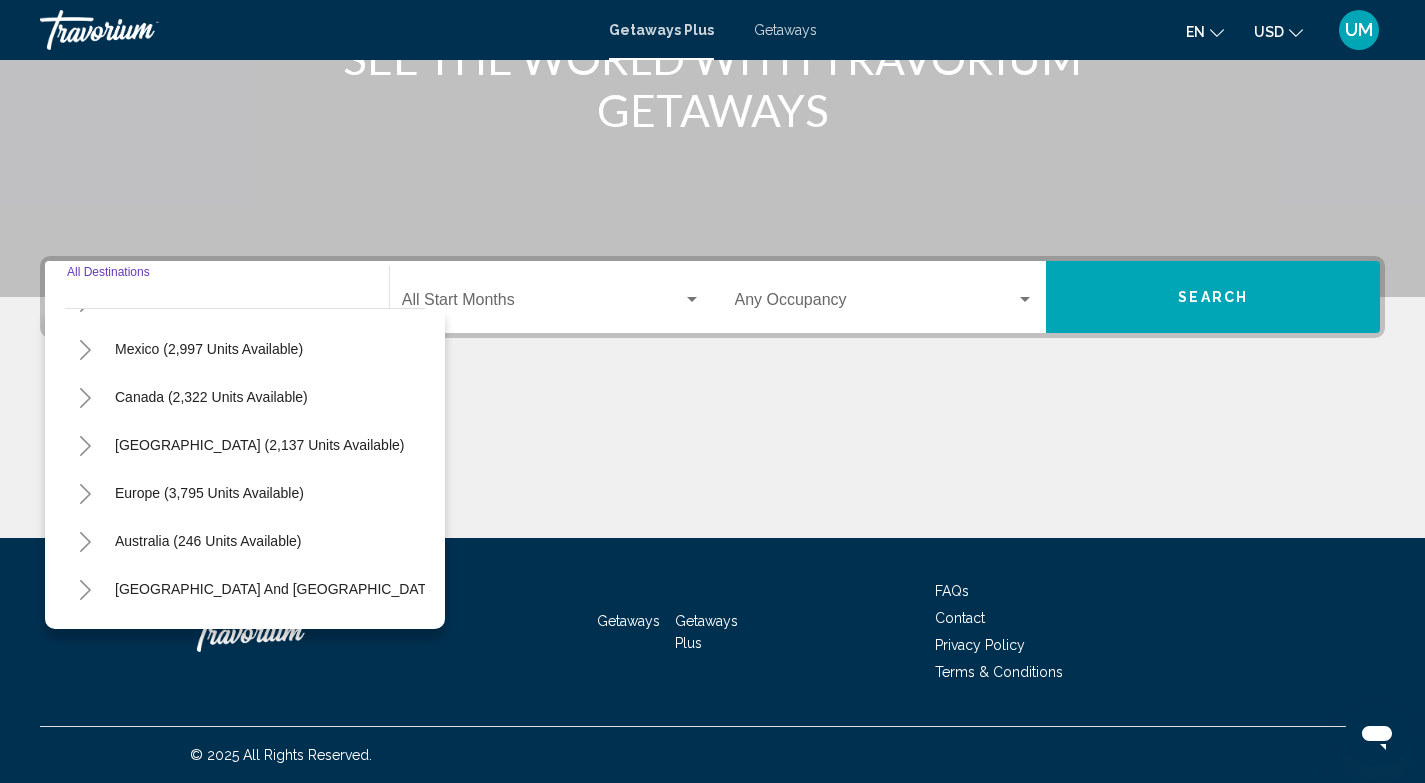 scroll, scrollTop: 176, scrollLeft: 0, axis: vertical 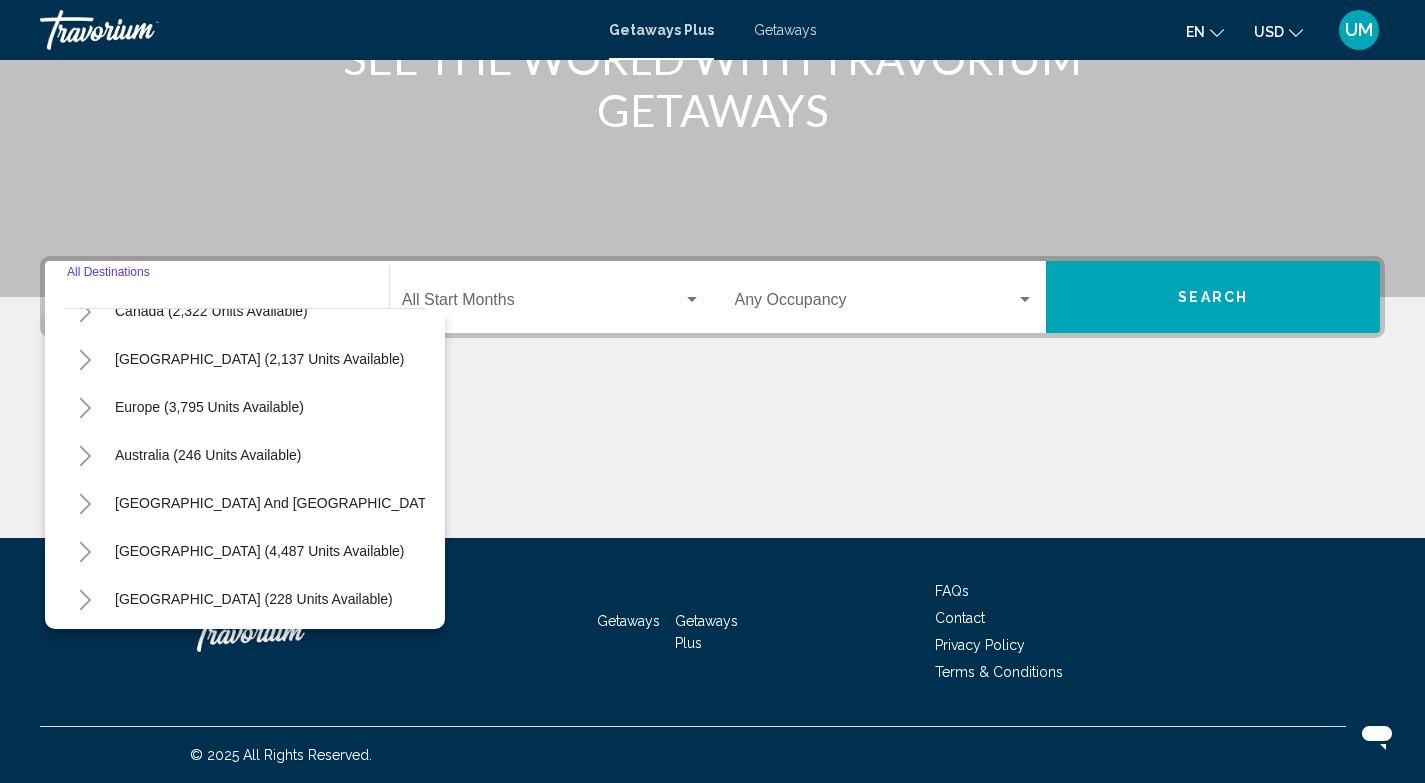 click 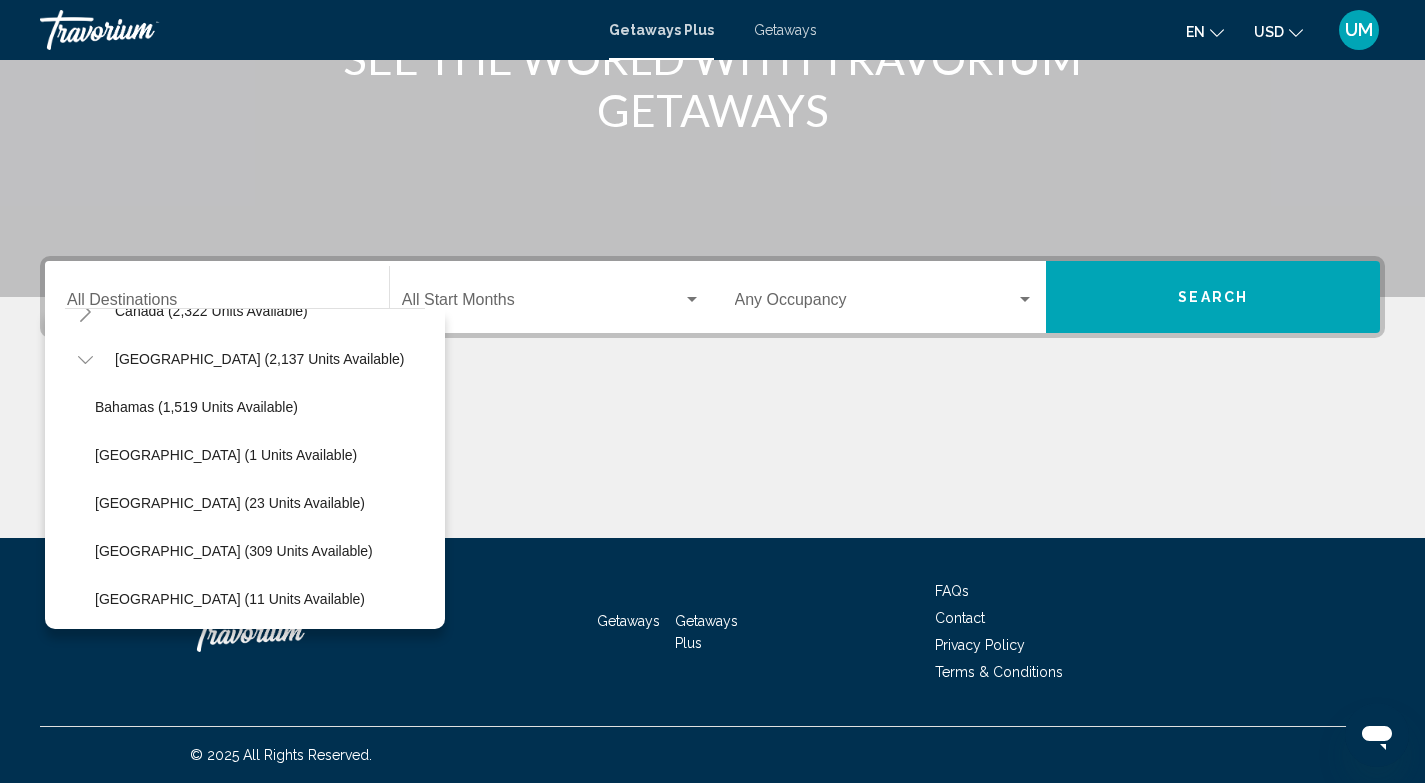 click 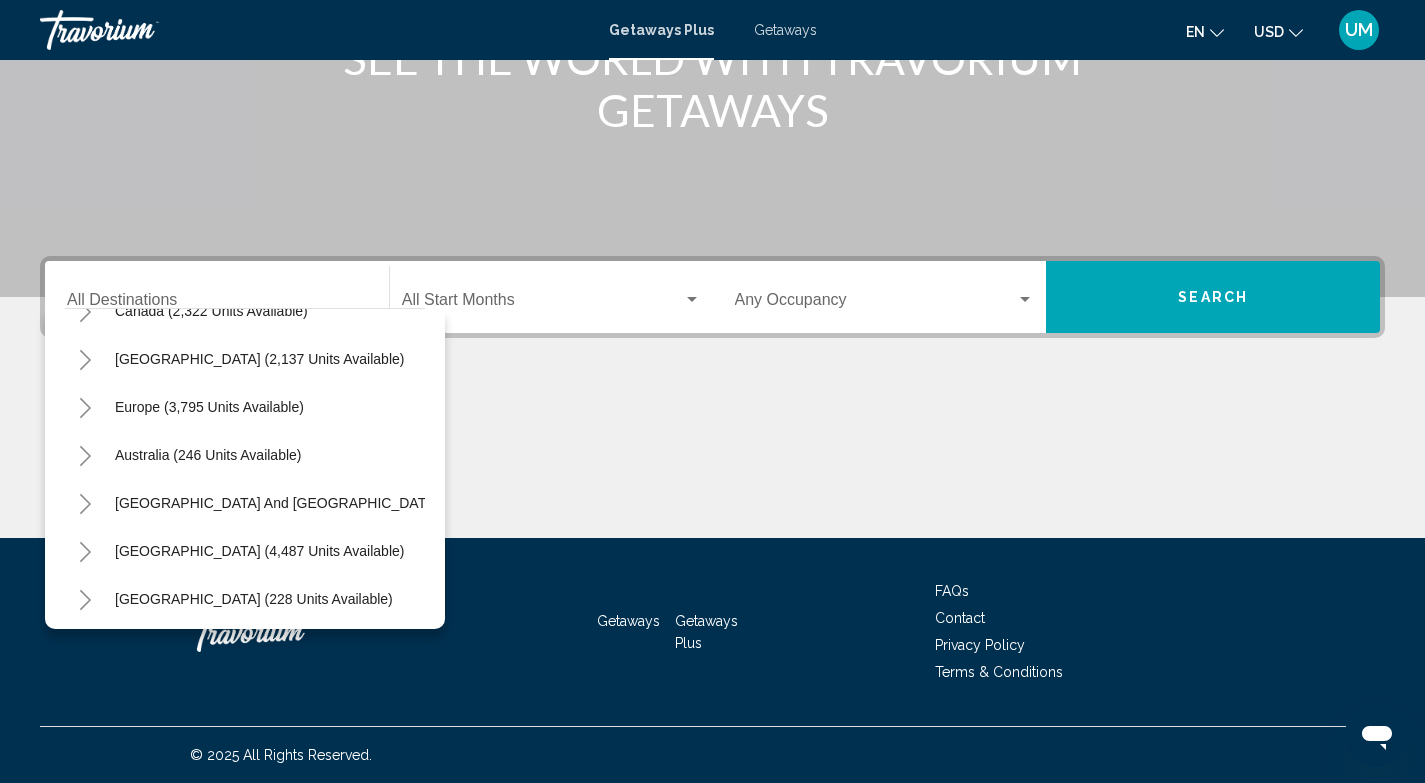 click 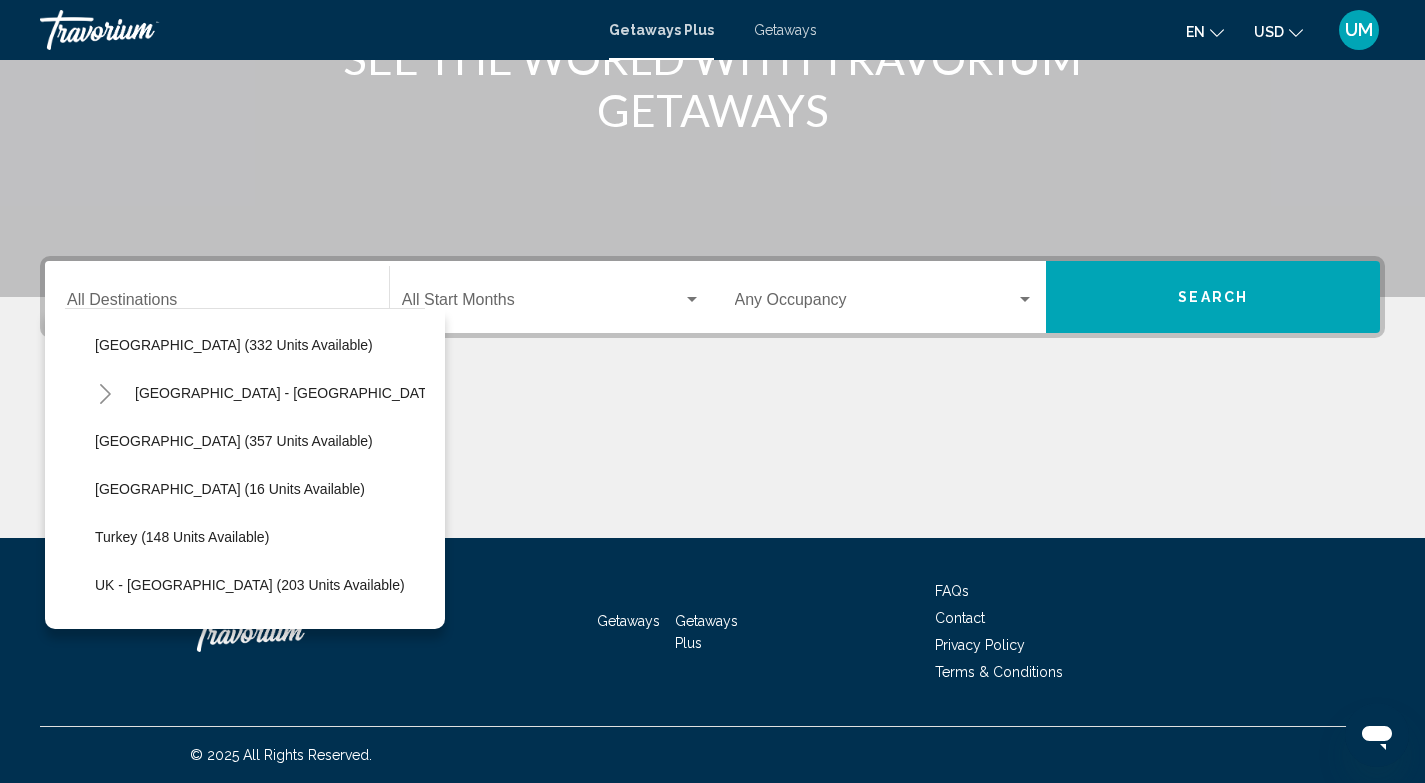scroll, scrollTop: 738, scrollLeft: 0, axis: vertical 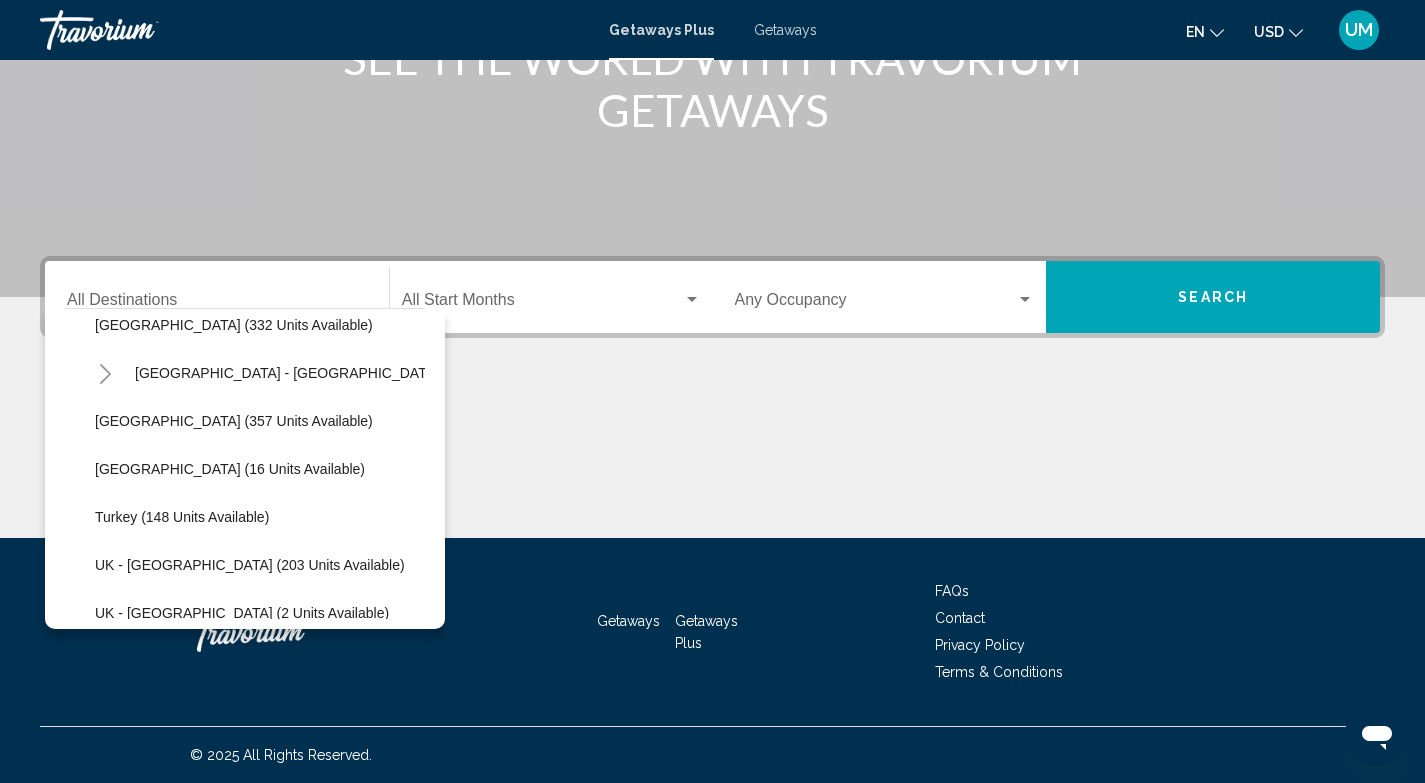 click 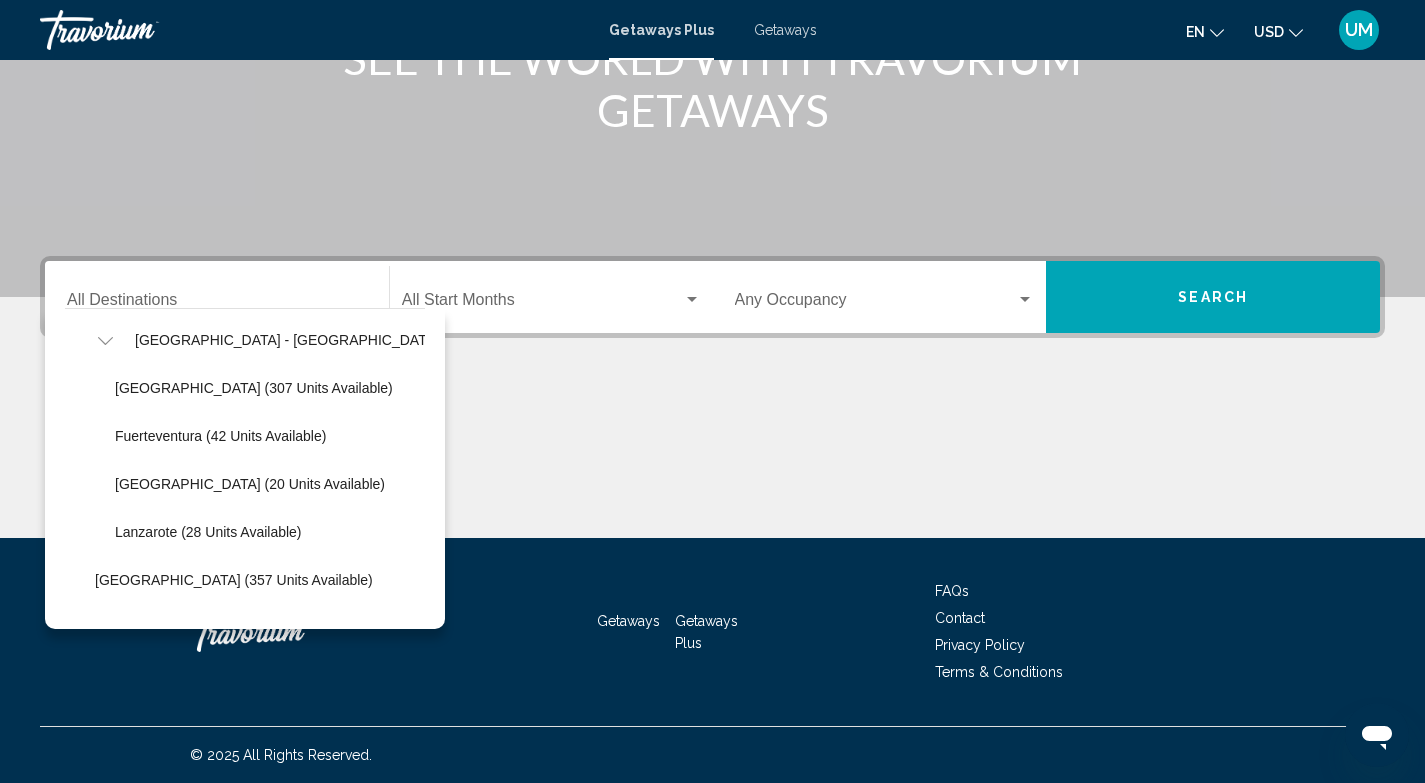 scroll, scrollTop: 760, scrollLeft: 0, axis: vertical 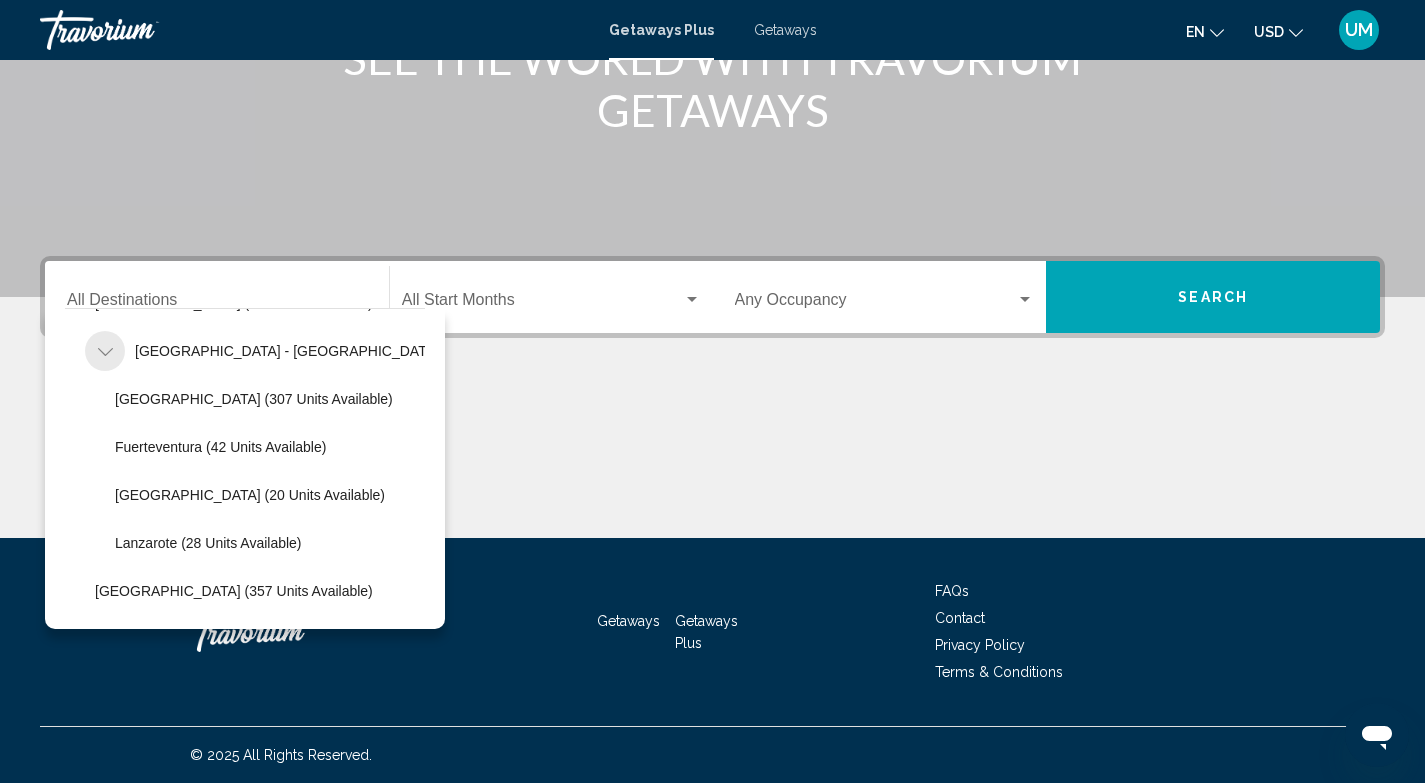 click 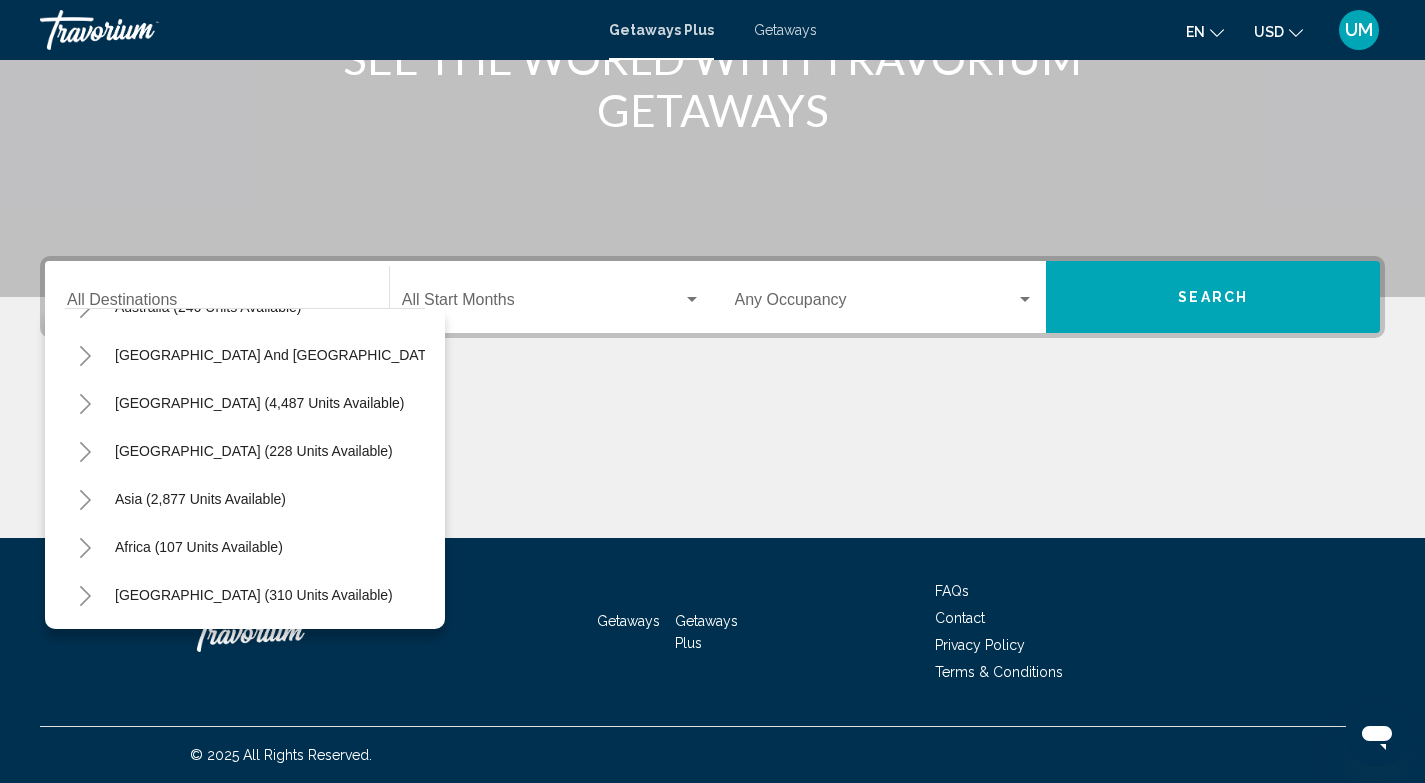 scroll, scrollTop: 1107, scrollLeft: 0, axis: vertical 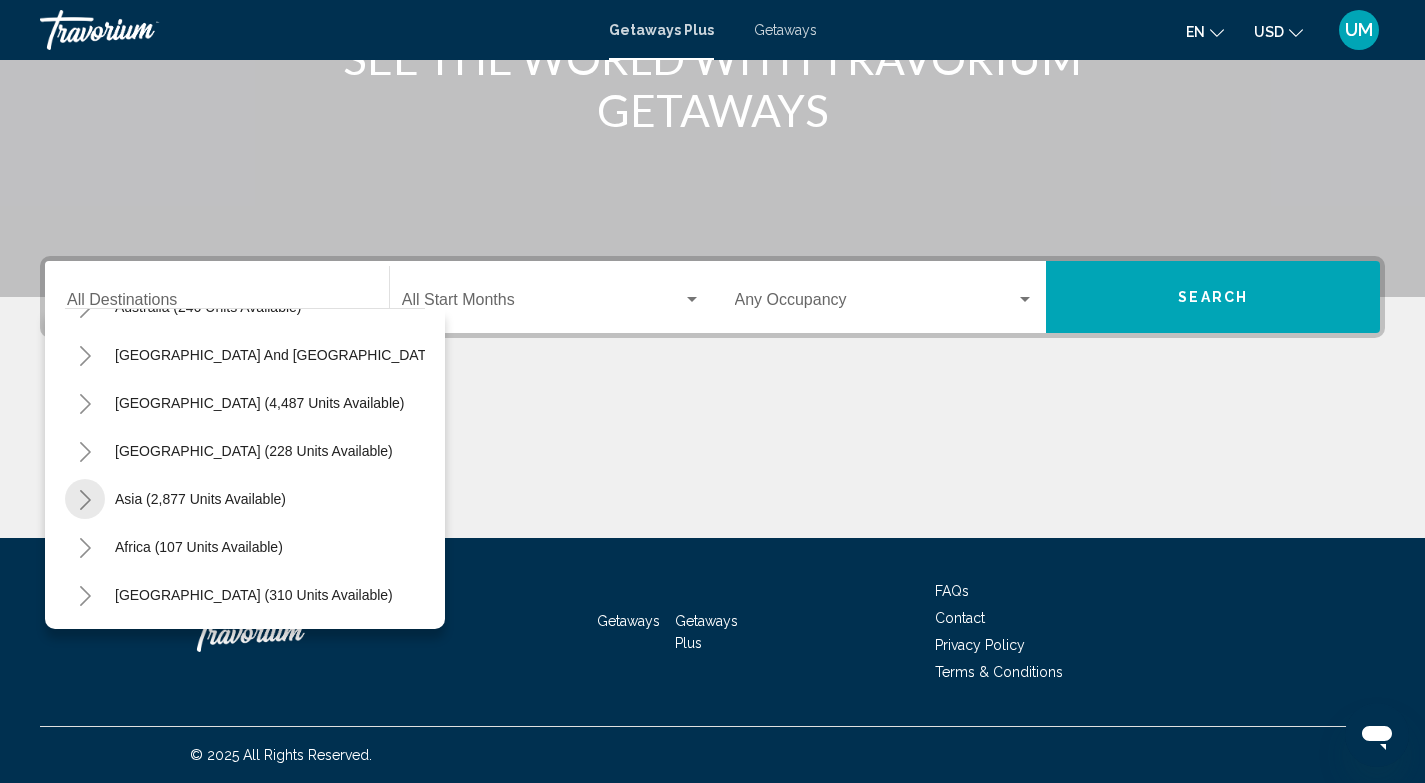 click 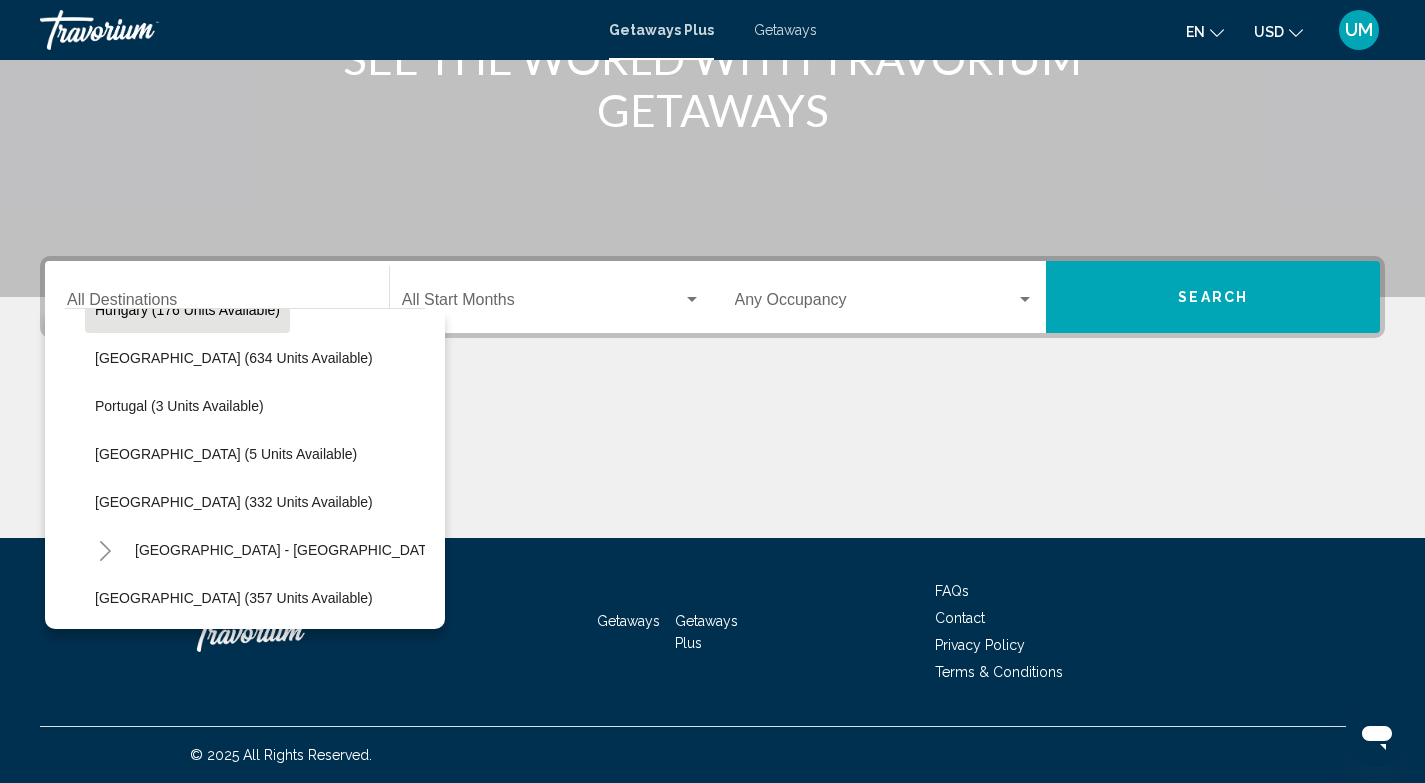 scroll, scrollTop: 520, scrollLeft: 0, axis: vertical 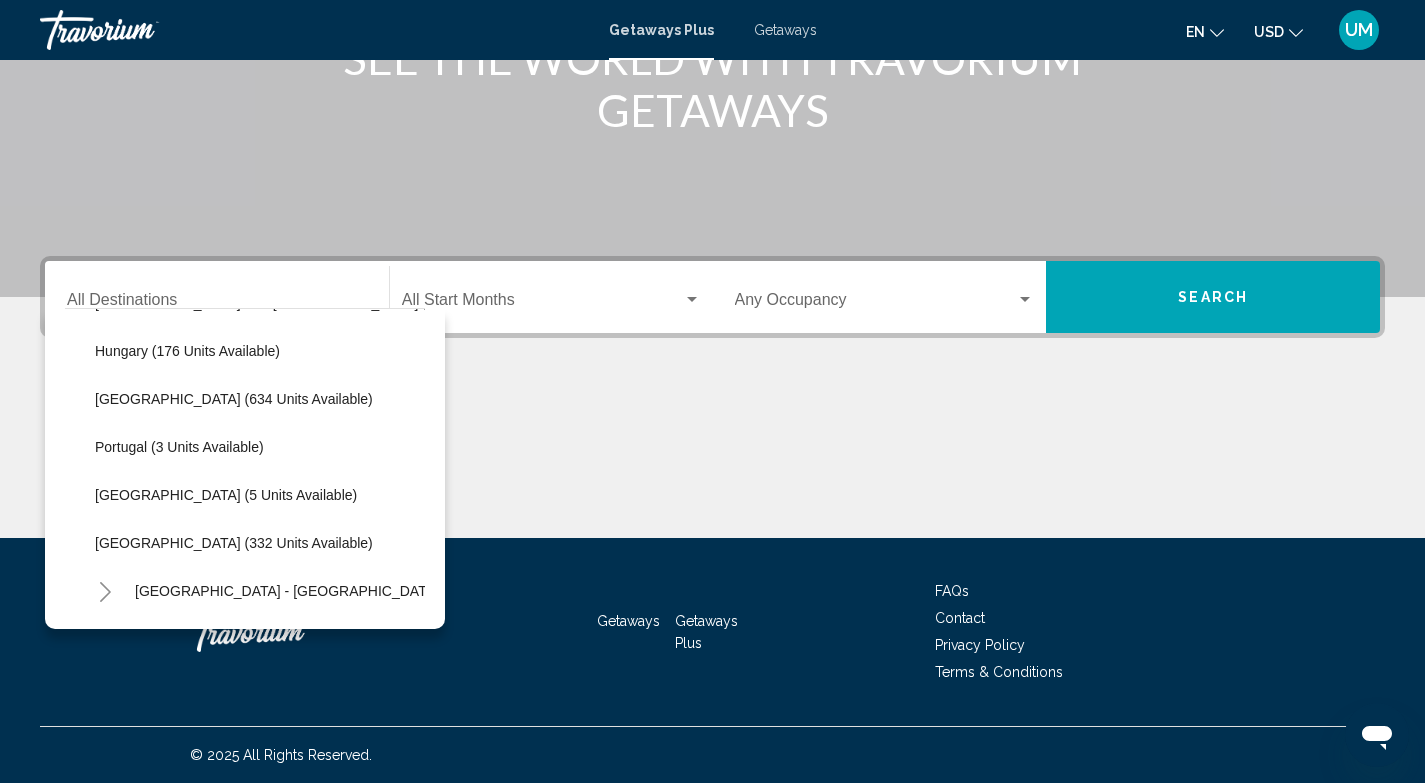 click at bounding box center [712, -3] 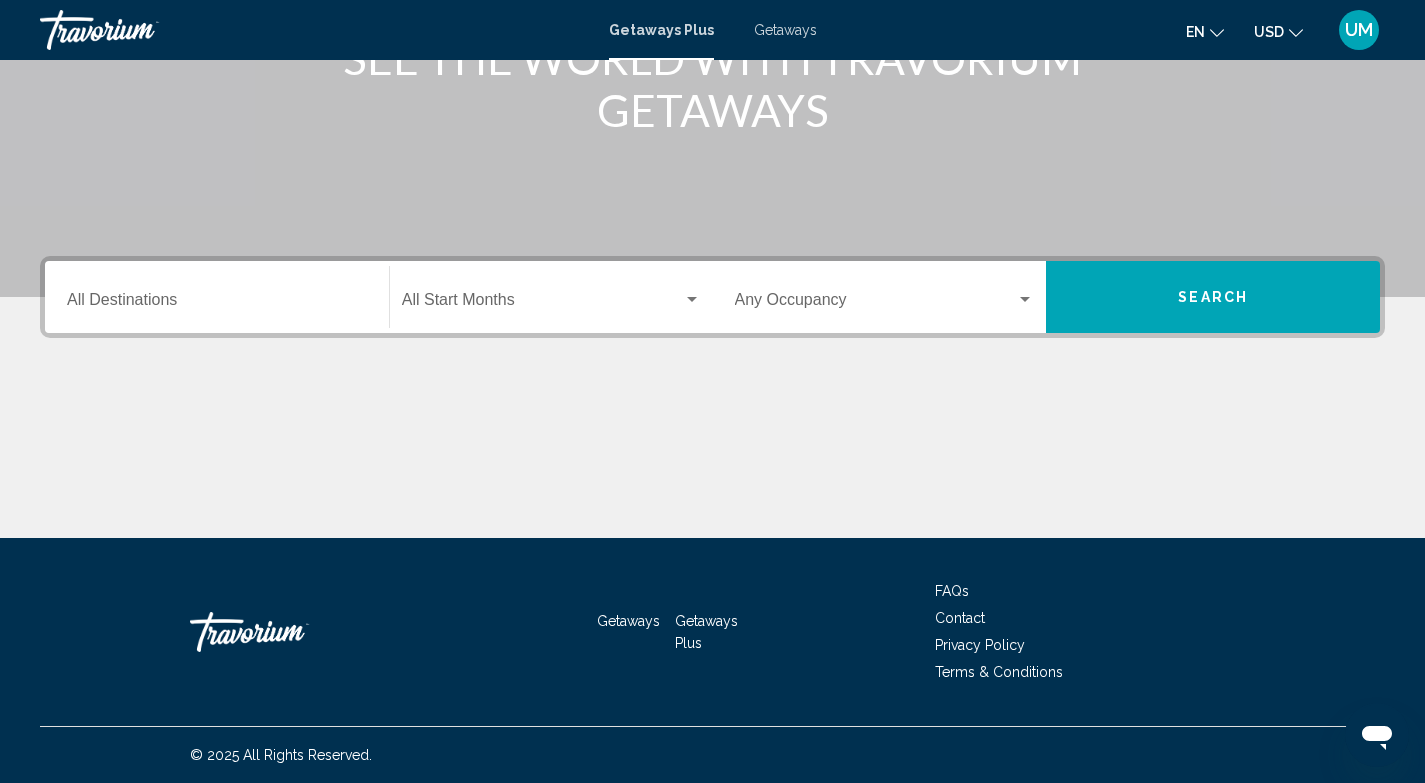 click on "Getaways" at bounding box center [785, 30] 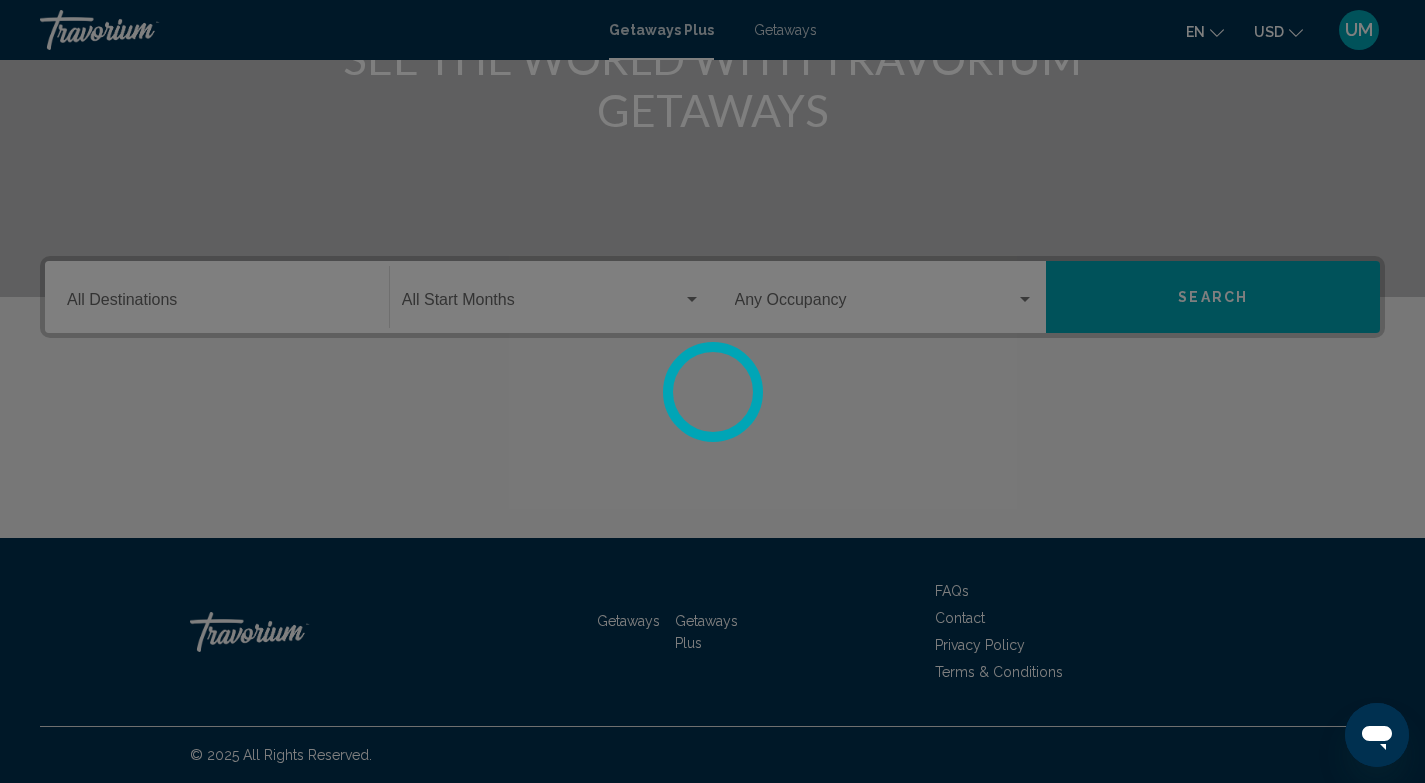 scroll, scrollTop: 0, scrollLeft: 0, axis: both 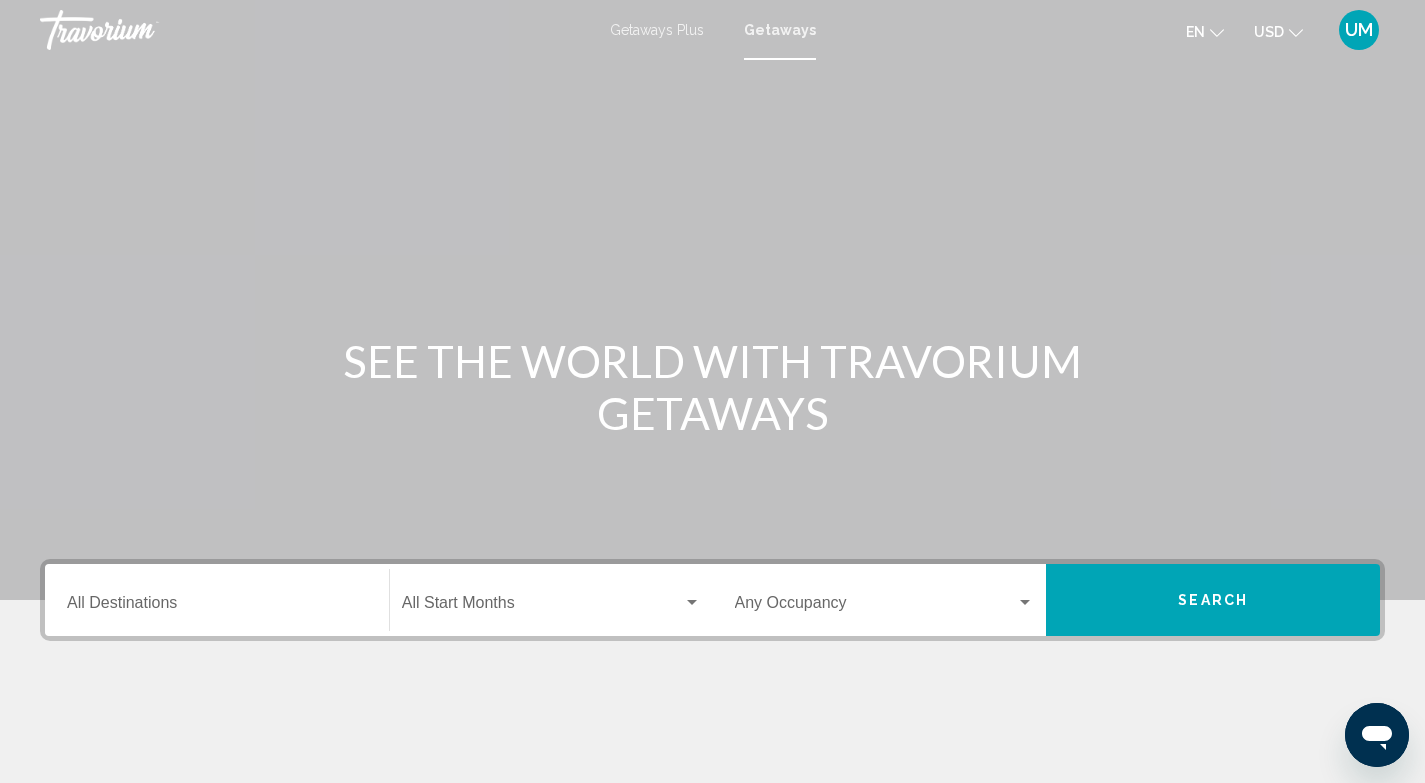 click at bounding box center (712, 300) 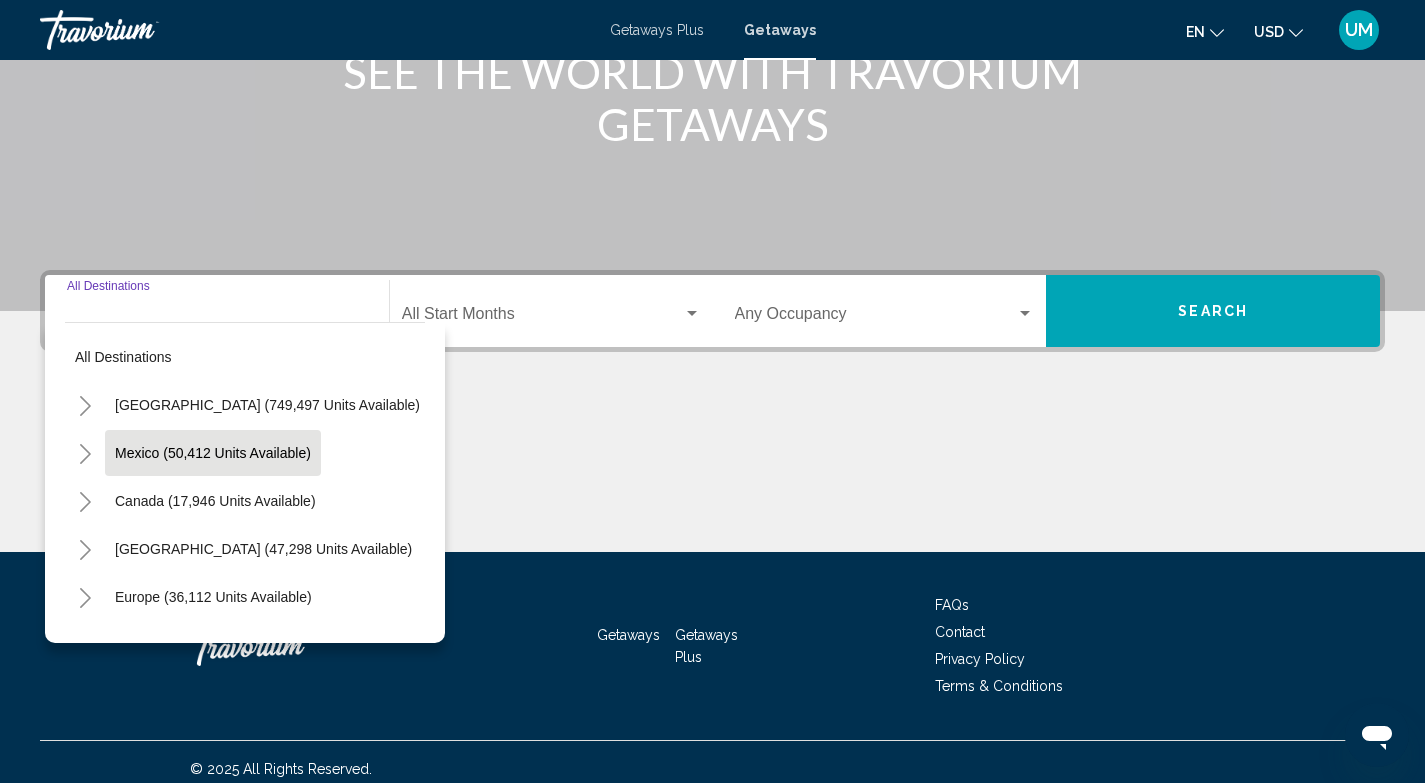 scroll, scrollTop: 303, scrollLeft: 0, axis: vertical 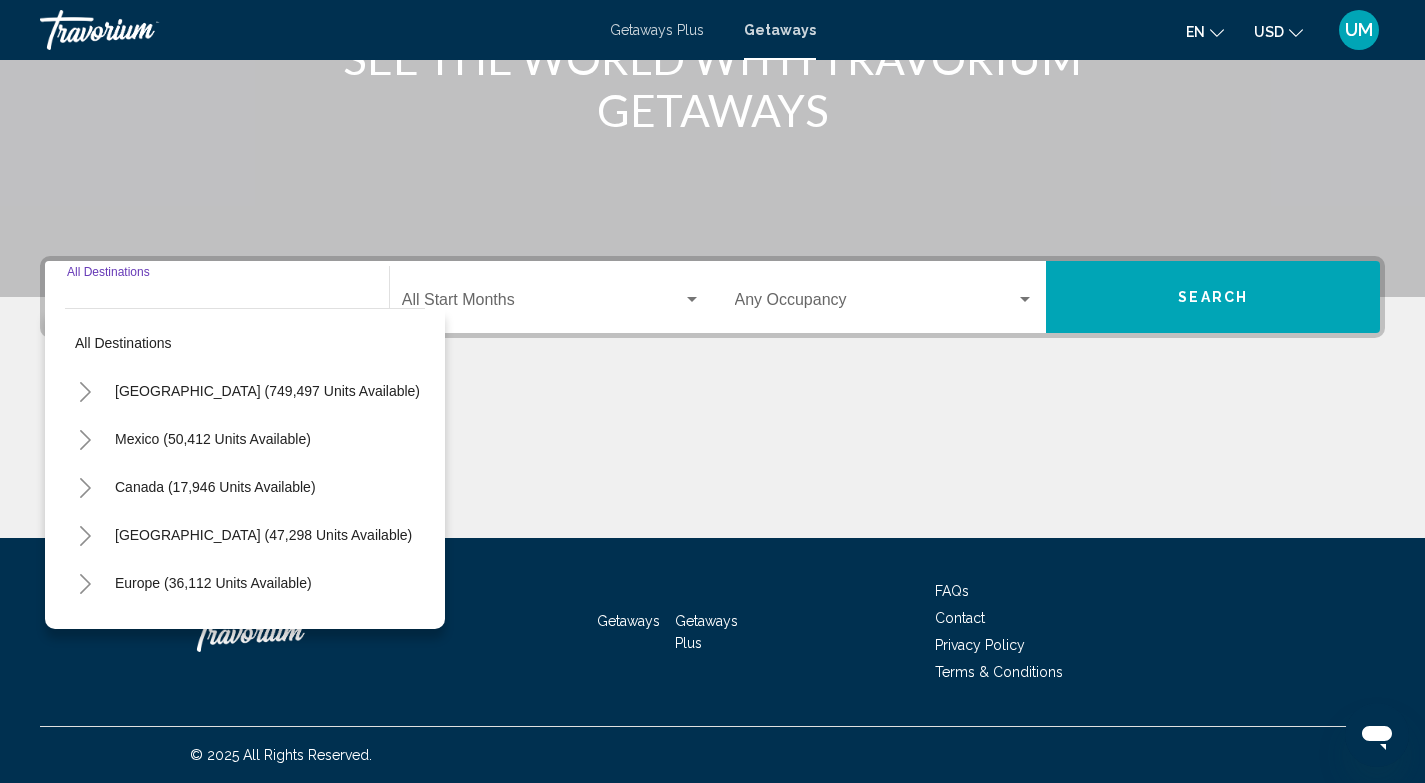 click on "All destinations
[GEOGRAPHIC_DATA] (749,497 units available)
[GEOGRAPHIC_DATA] (50,412 units available)
[GEOGRAPHIC_DATA] (17,946 units available)
[GEOGRAPHIC_DATA] (47,298 units available)
[GEOGRAPHIC_DATA] (36,112 units available)
[GEOGRAPHIC_DATA] (3,446 units available)
[GEOGRAPHIC_DATA] and [GEOGRAPHIC_DATA] (343 units available)
[GEOGRAPHIC_DATA] (14,506 units available)
[GEOGRAPHIC_DATA] (1,205 units available)
[GEOGRAPHIC_DATA] (12,938 units available)
[GEOGRAPHIC_DATA] (890 units available)
[GEOGRAPHIC_DATA] (1,226 units available)" at bounding box center (245, 464) 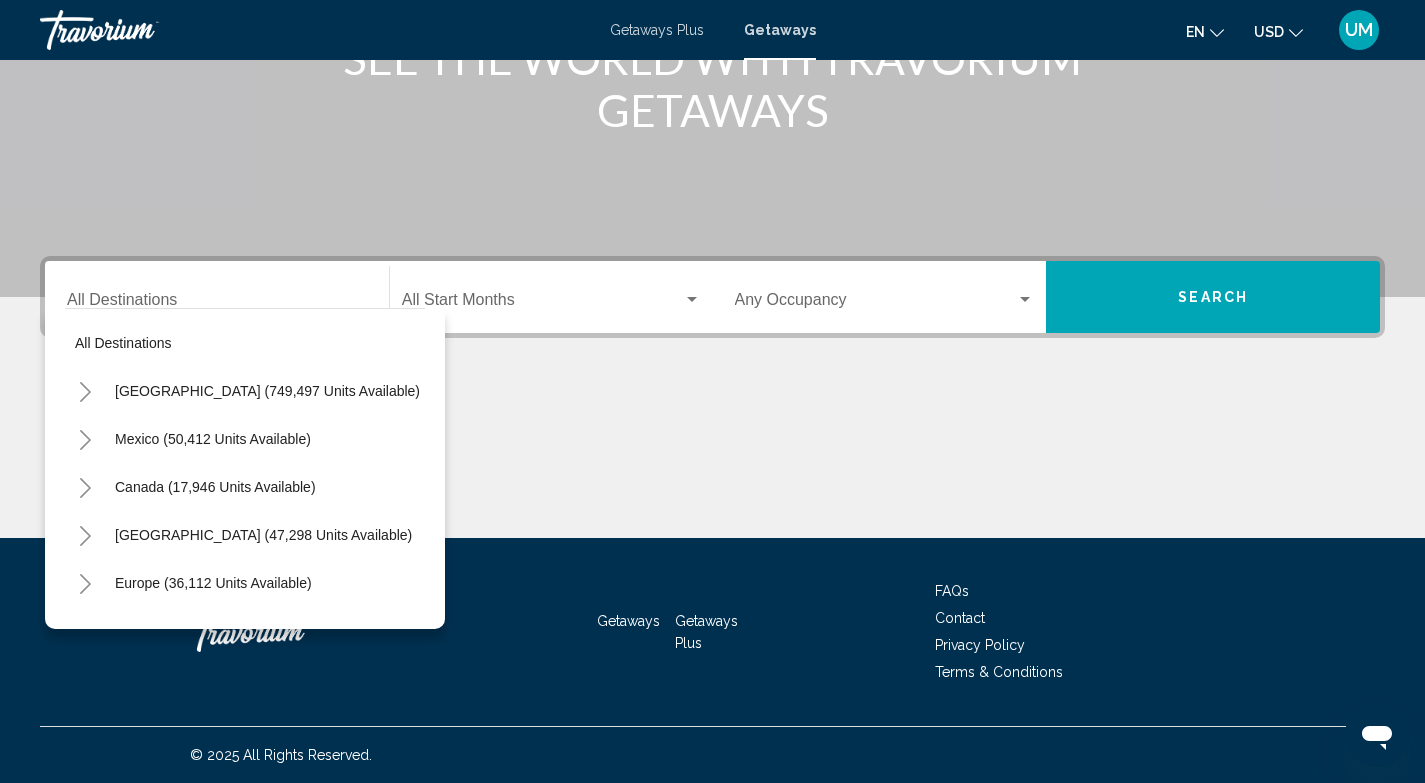click on "Destination All Destinations" at bounding box center [217, 304] 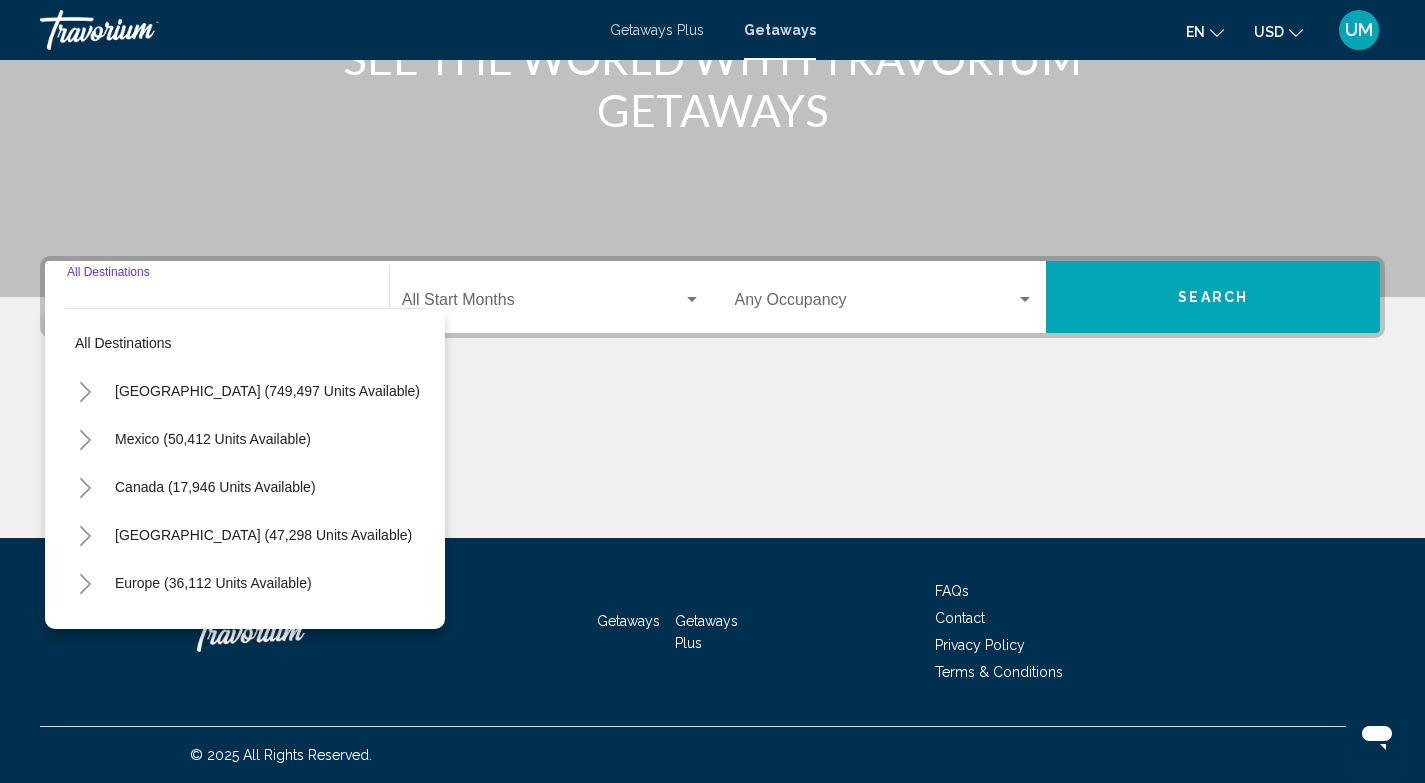 click on "Destination All Destinations" at bounding box center [217, 304] 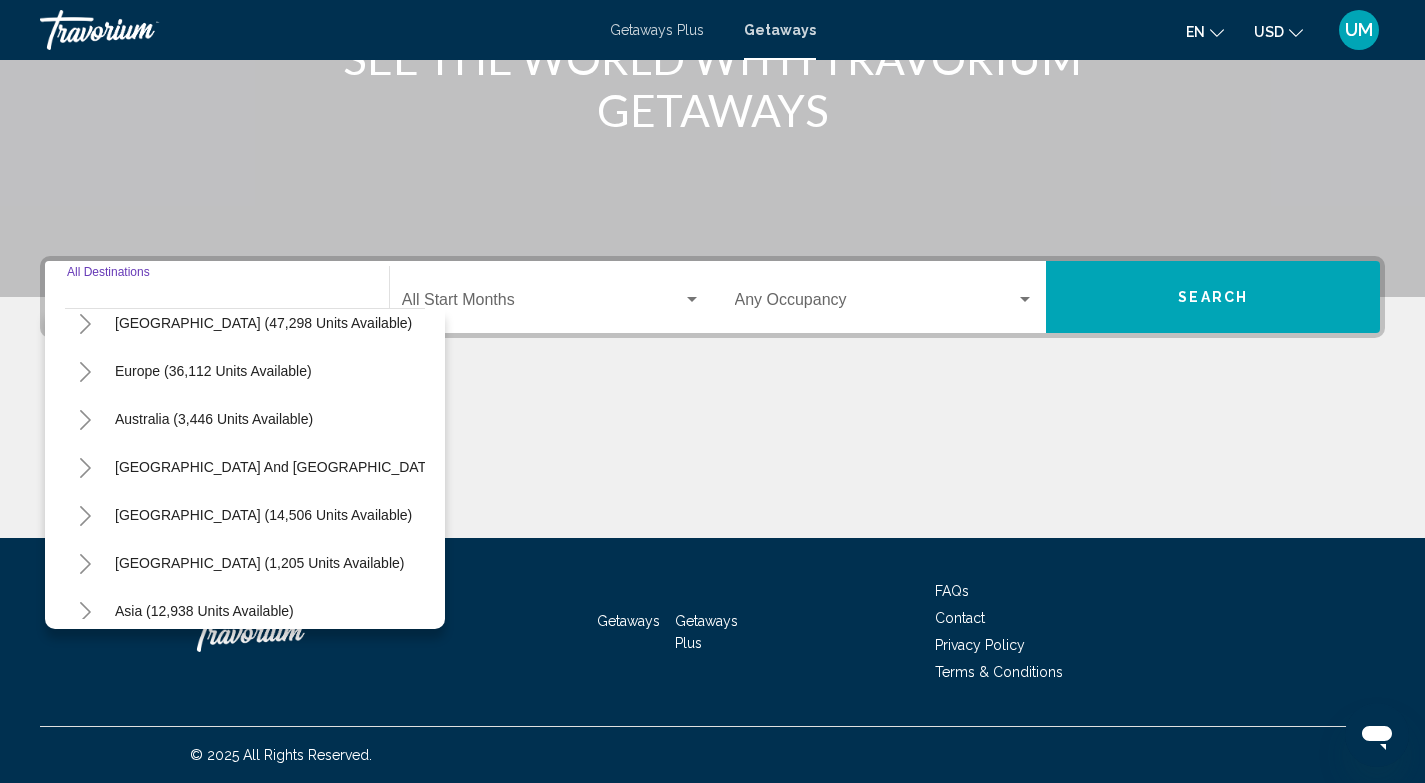 scroll, scrollTop: 185, scrollLeft: 0, axis: vertical 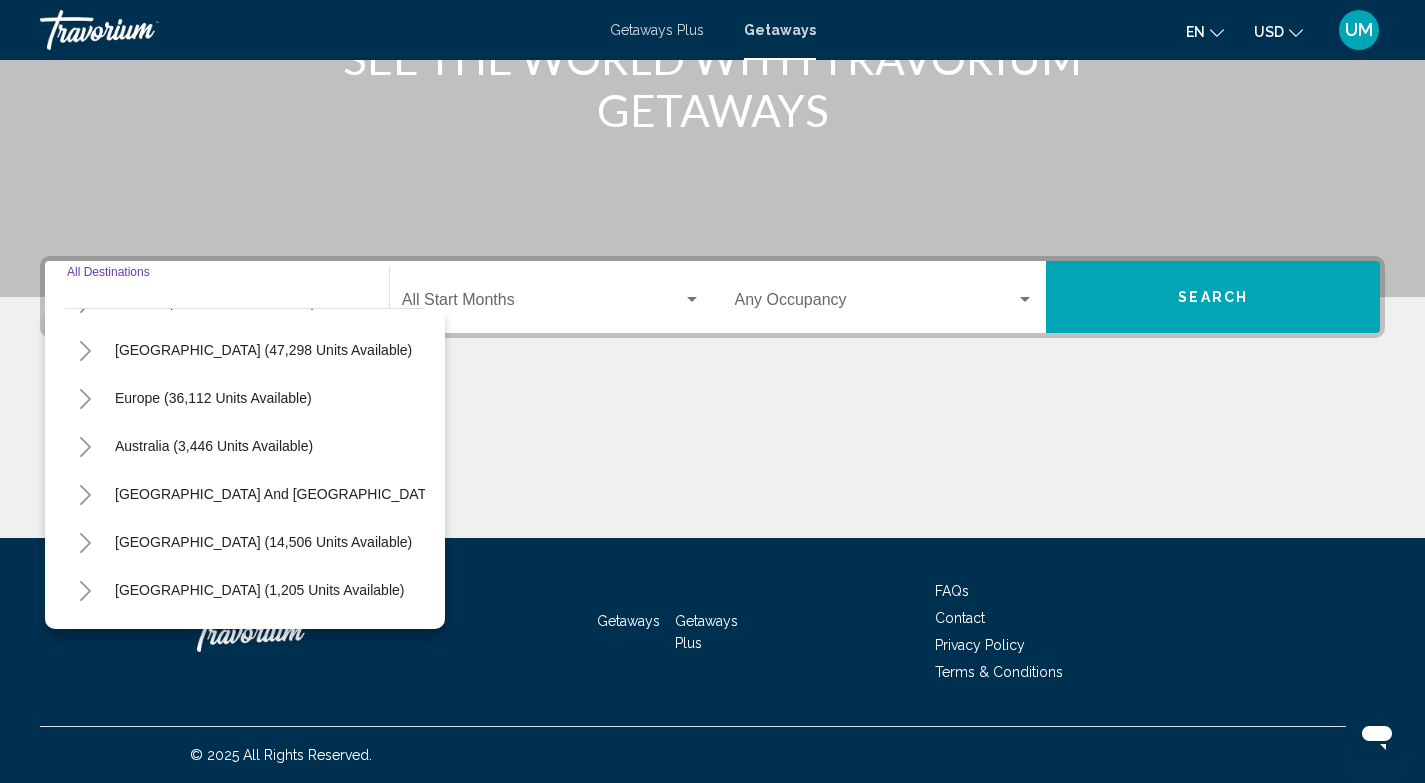 click 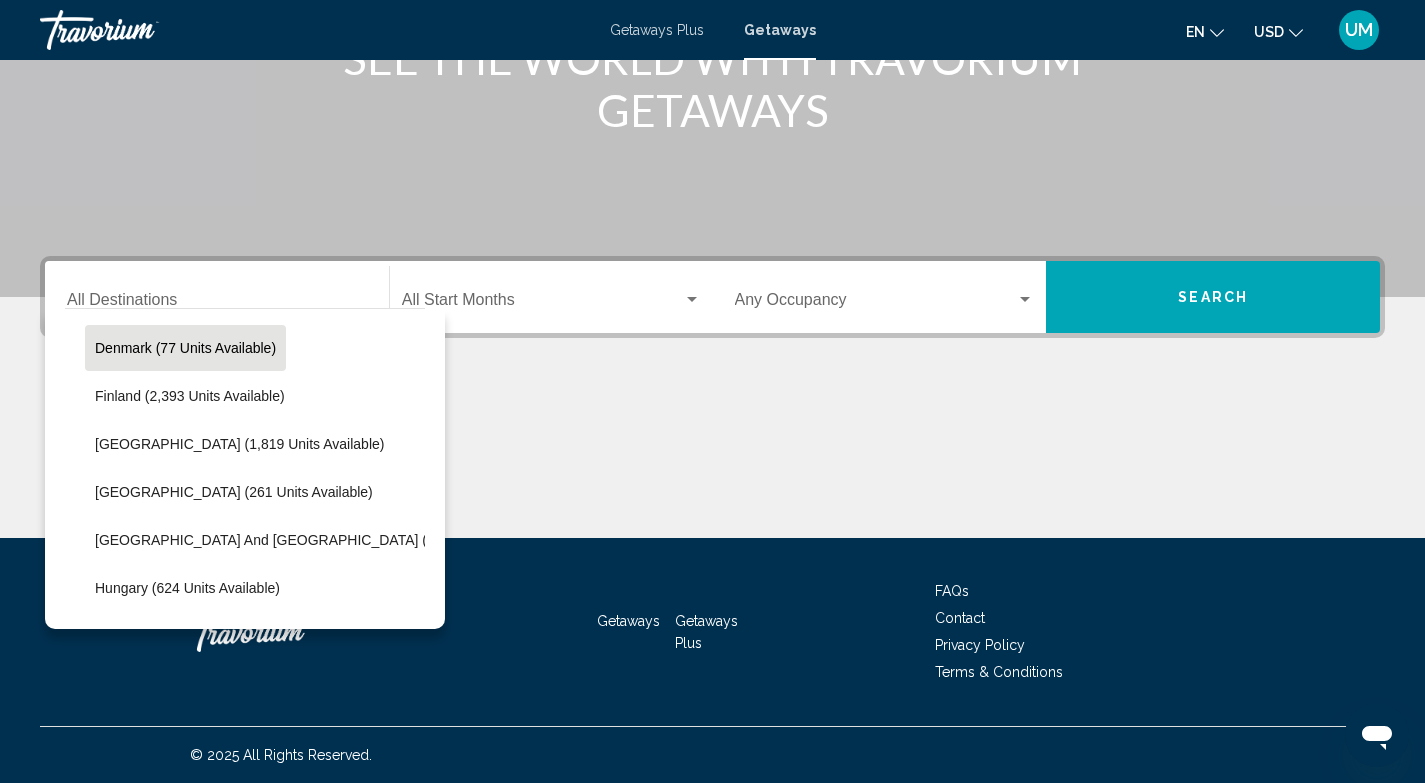 scroll, scrollTop: 480, scrollLeft: 0, axis: vertical 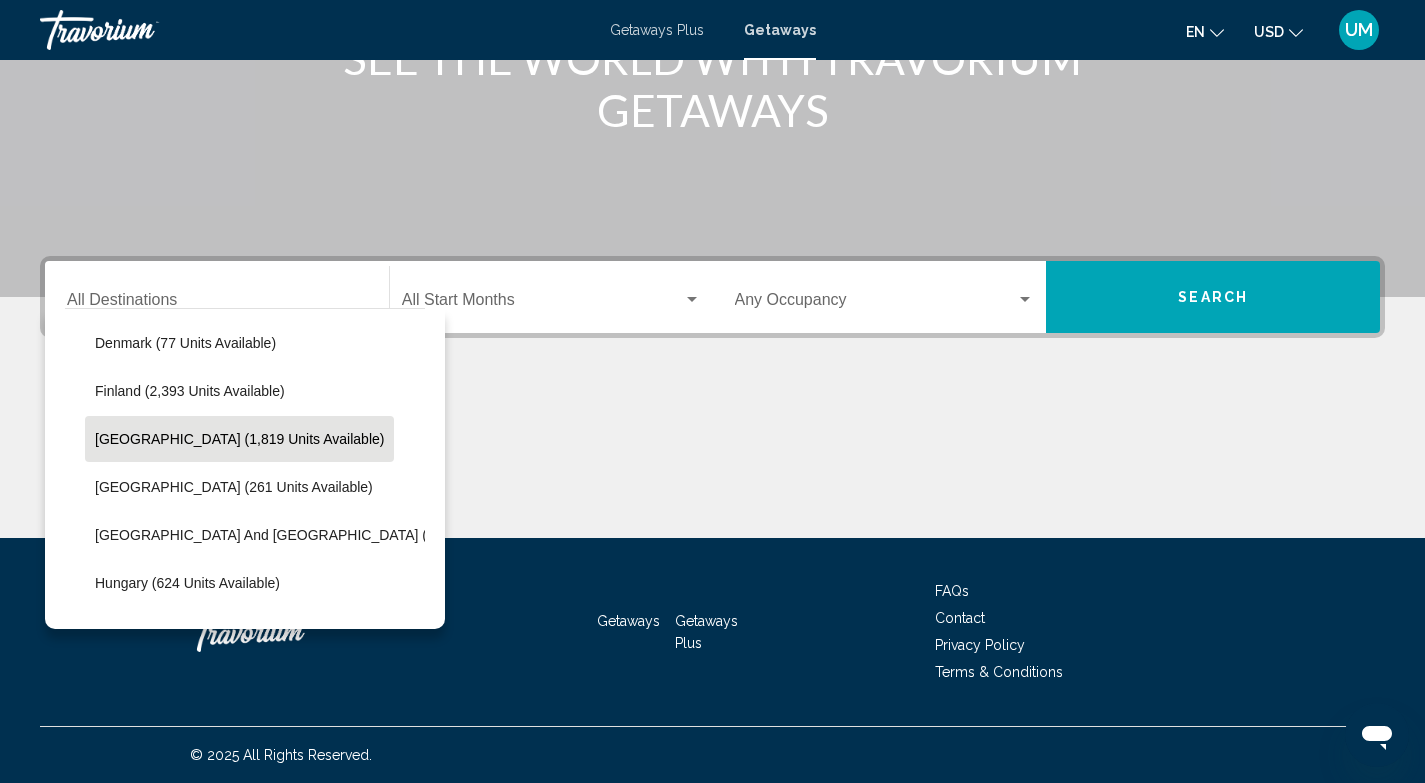click on "[GEOGRAPHIC_DATA] (1,819 units available)" 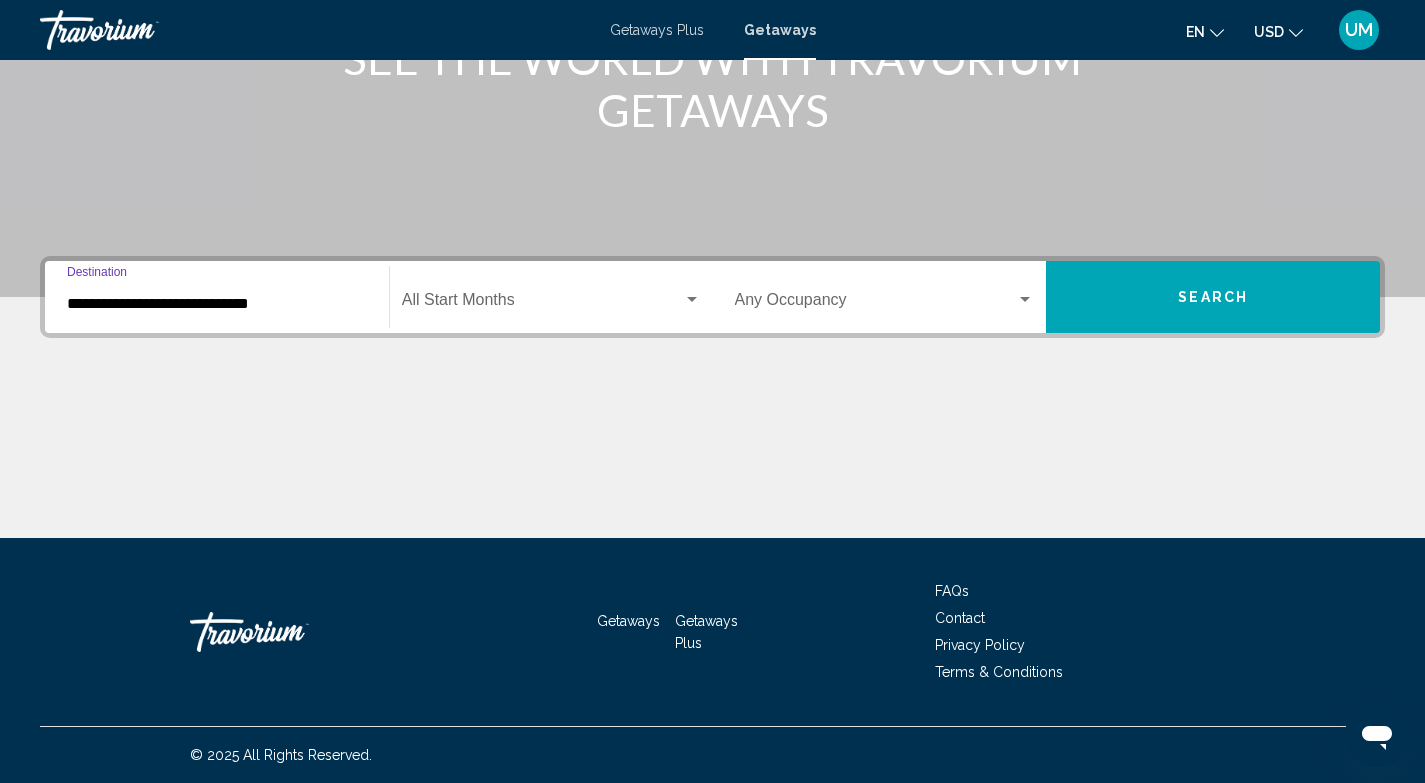click on "Start Month All Start Months" 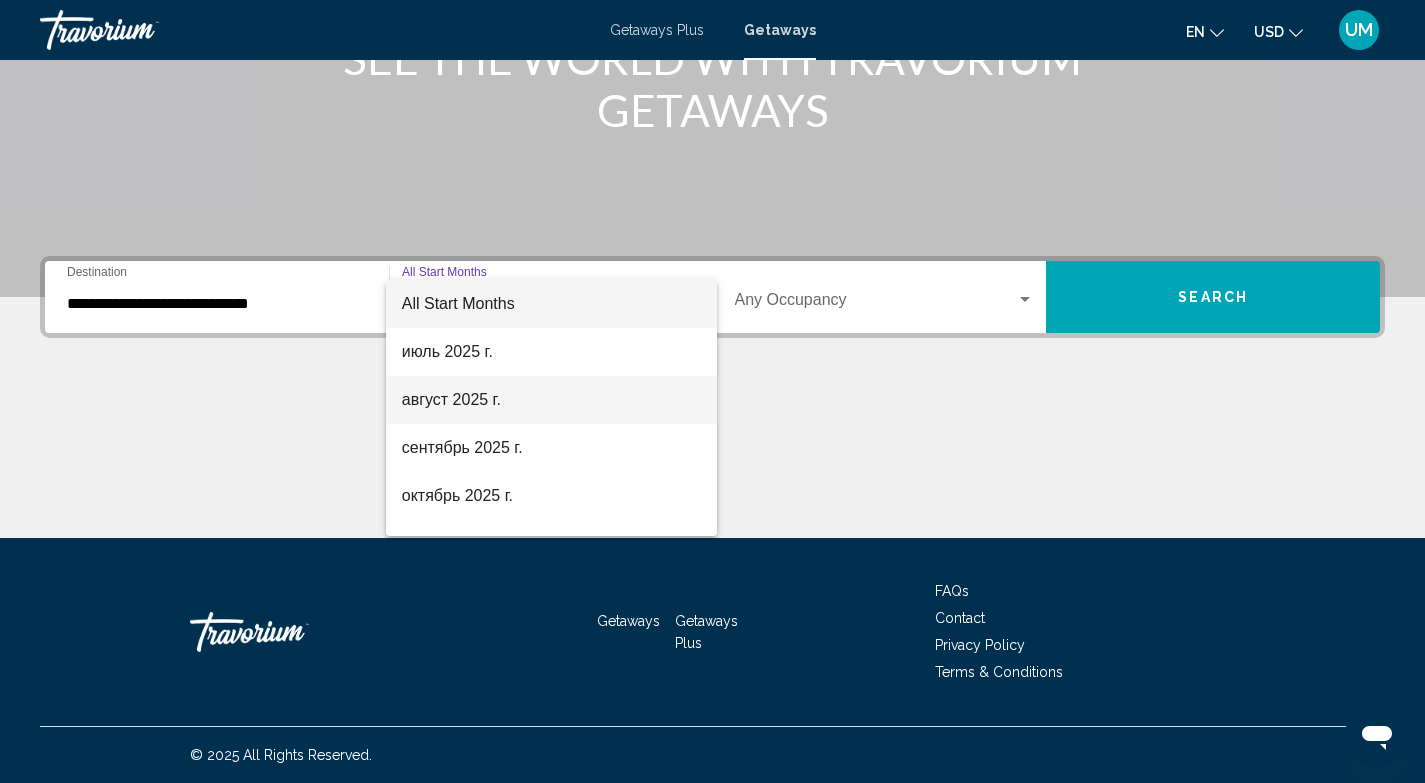 click on "август 2025 г." at bounding box center (551, 400) 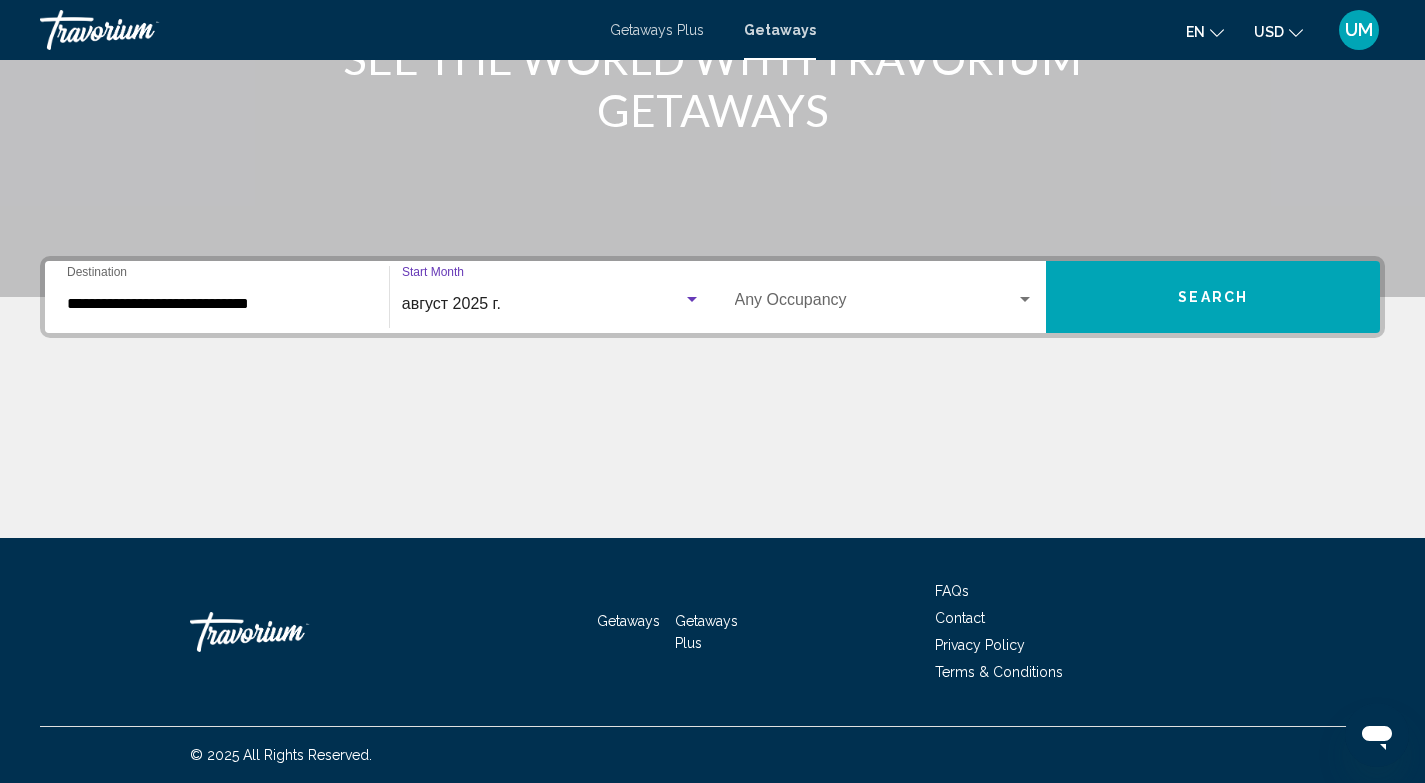 click on "Occupancy Any Occupancy" at bounding box center (885, 297) 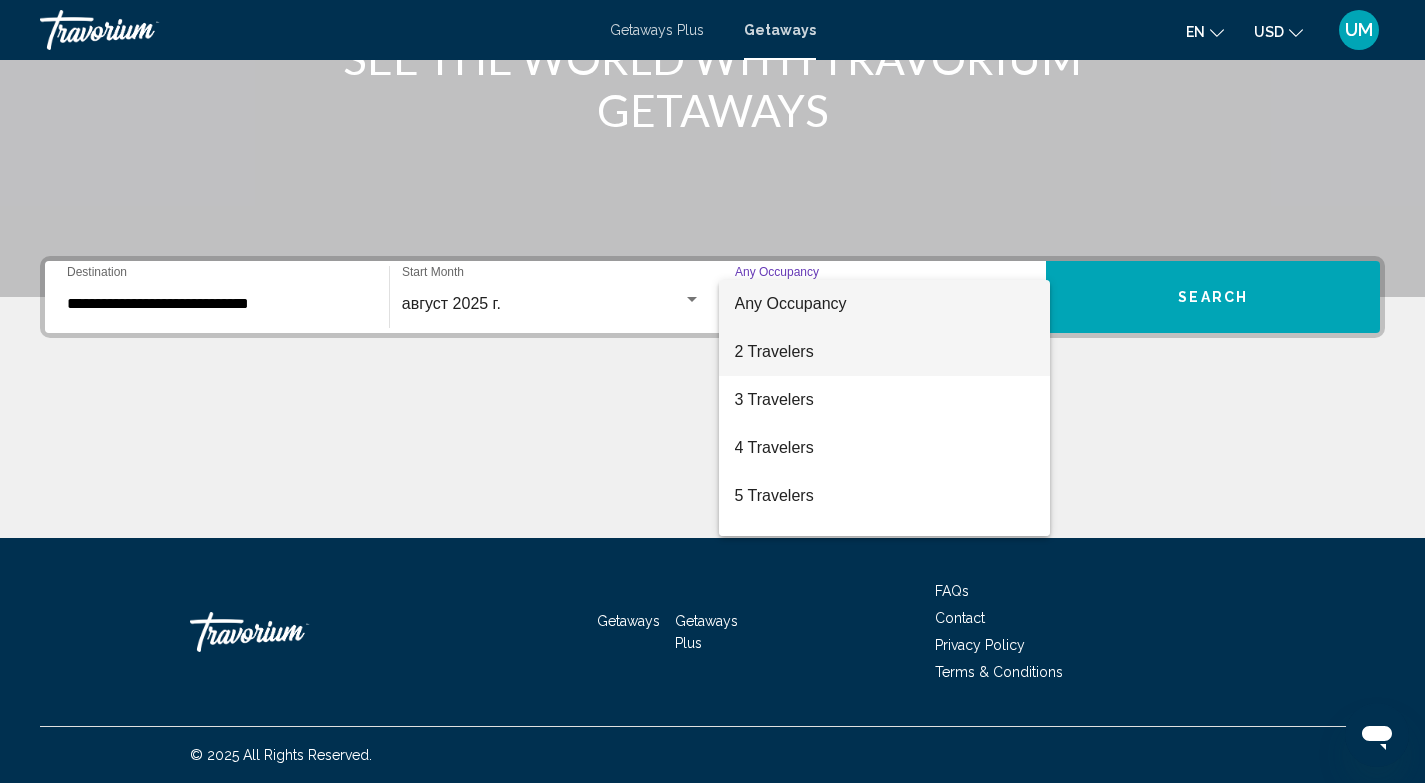 click on "2 Travelers" at bounding box center [885, 352] 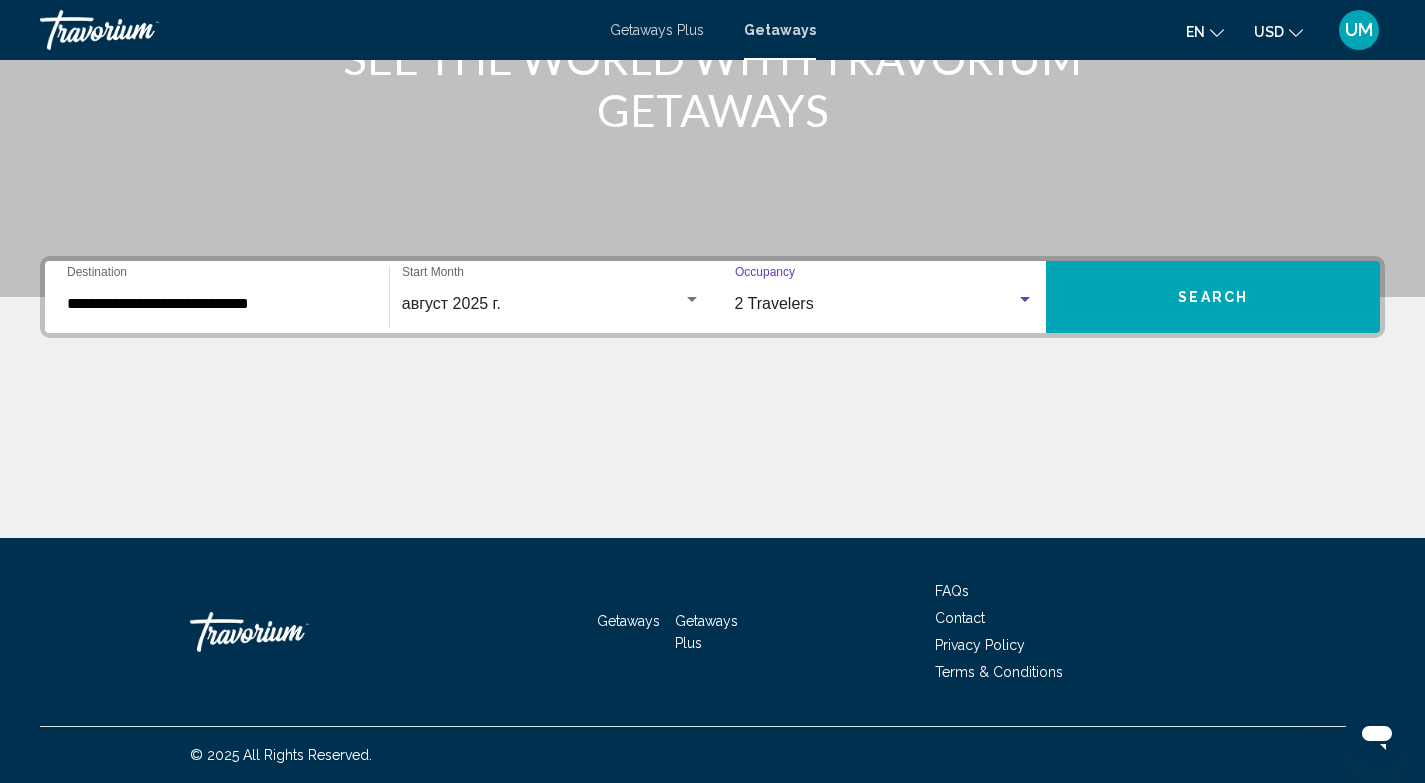 click at bounding box center [712, -3] 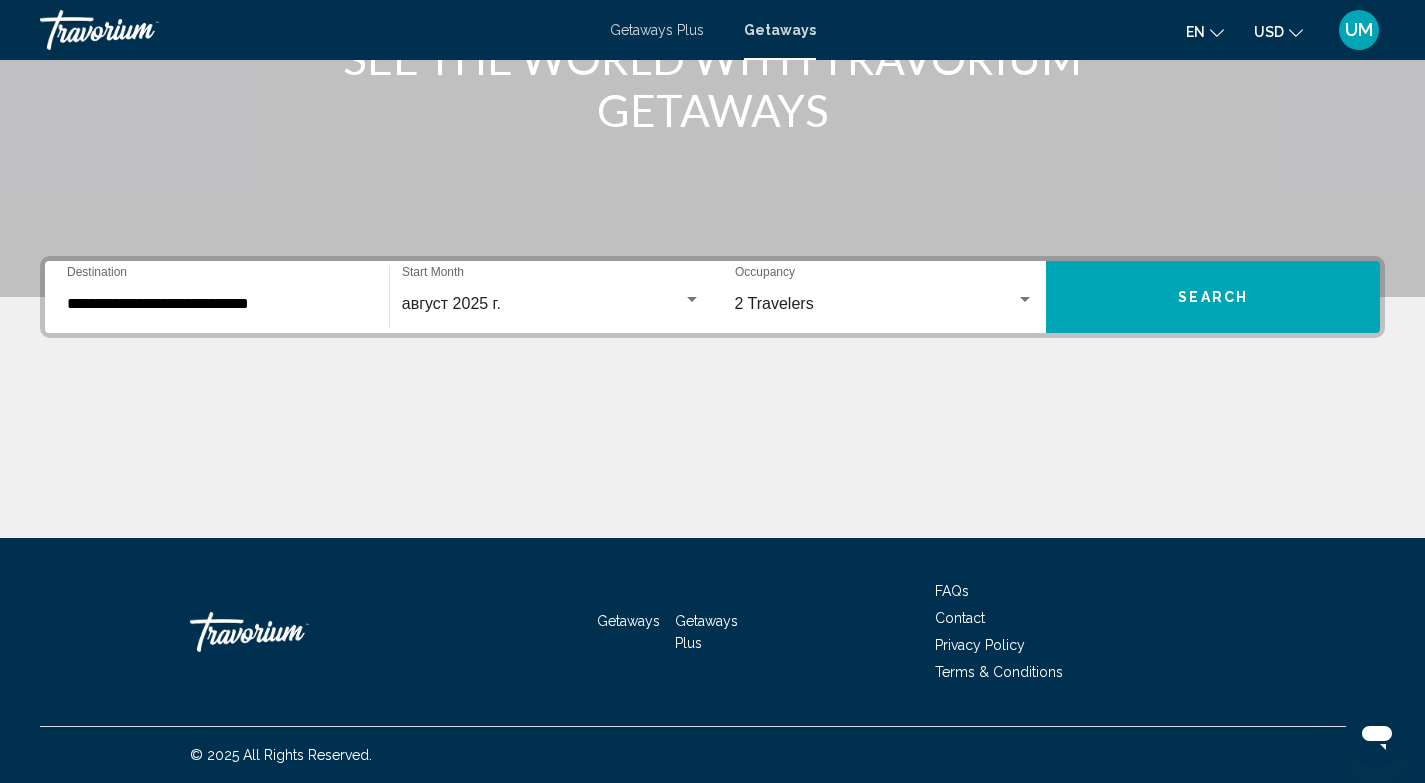 click on "Search" at bounding box center [1213, 297] 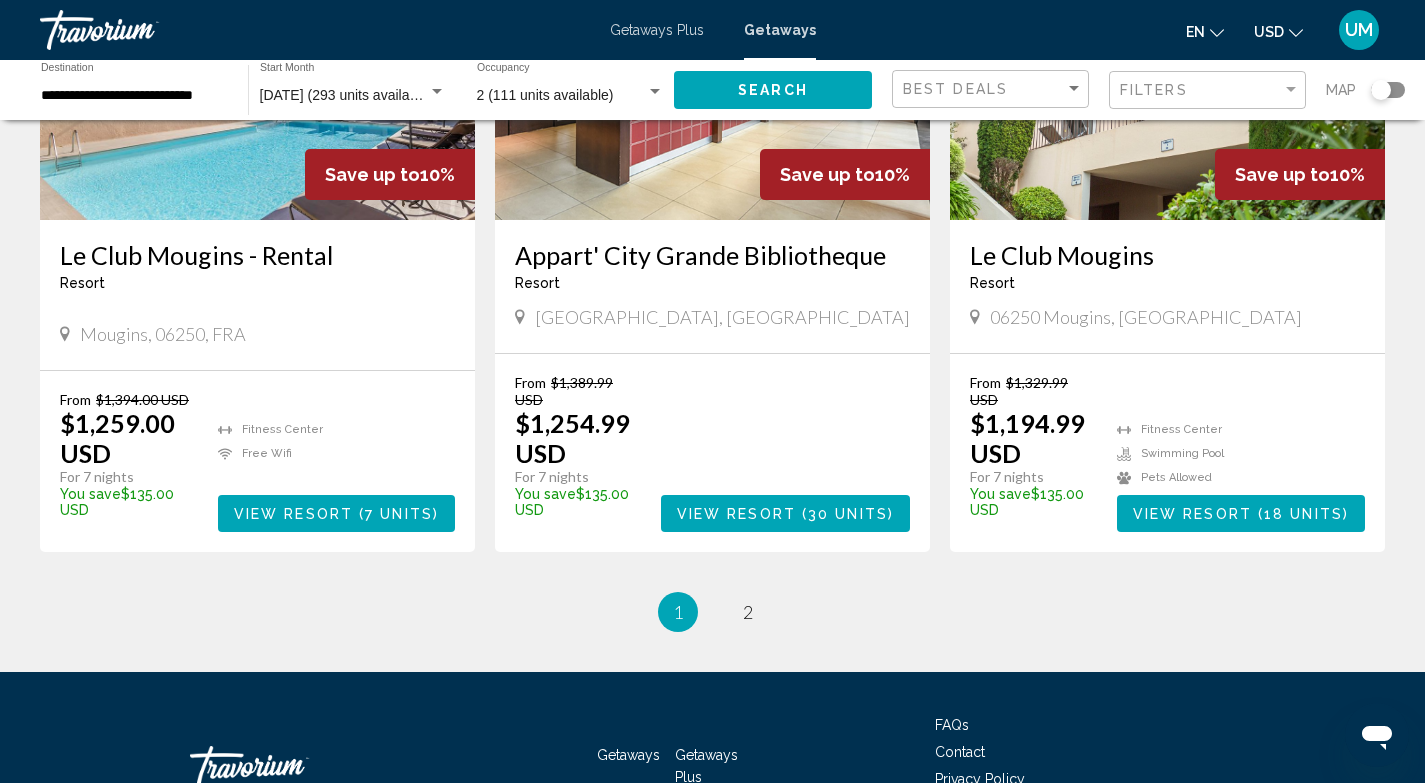 scroll, scrollTop: 2504, scrollLeft: 0, axis: vertical 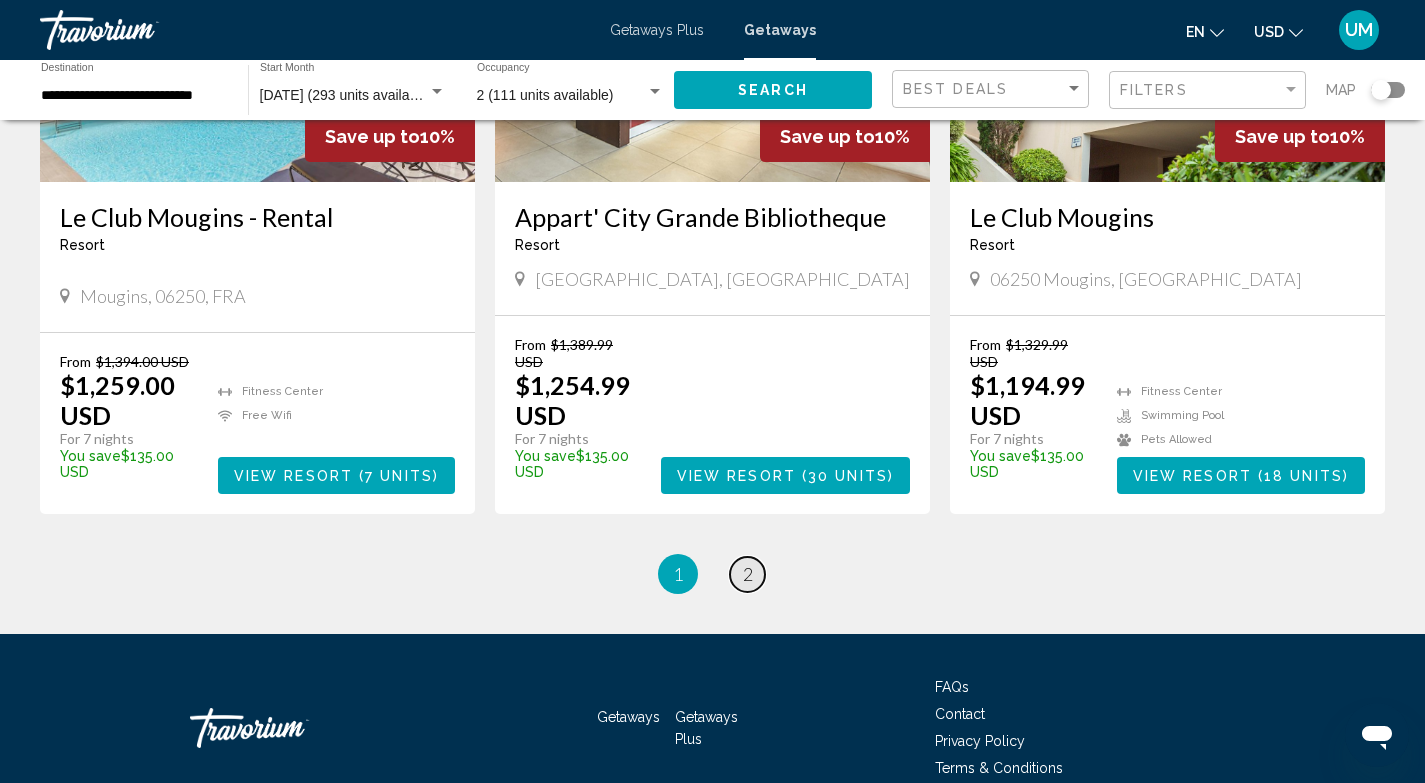click on "2" at bounding box center (748, 574) 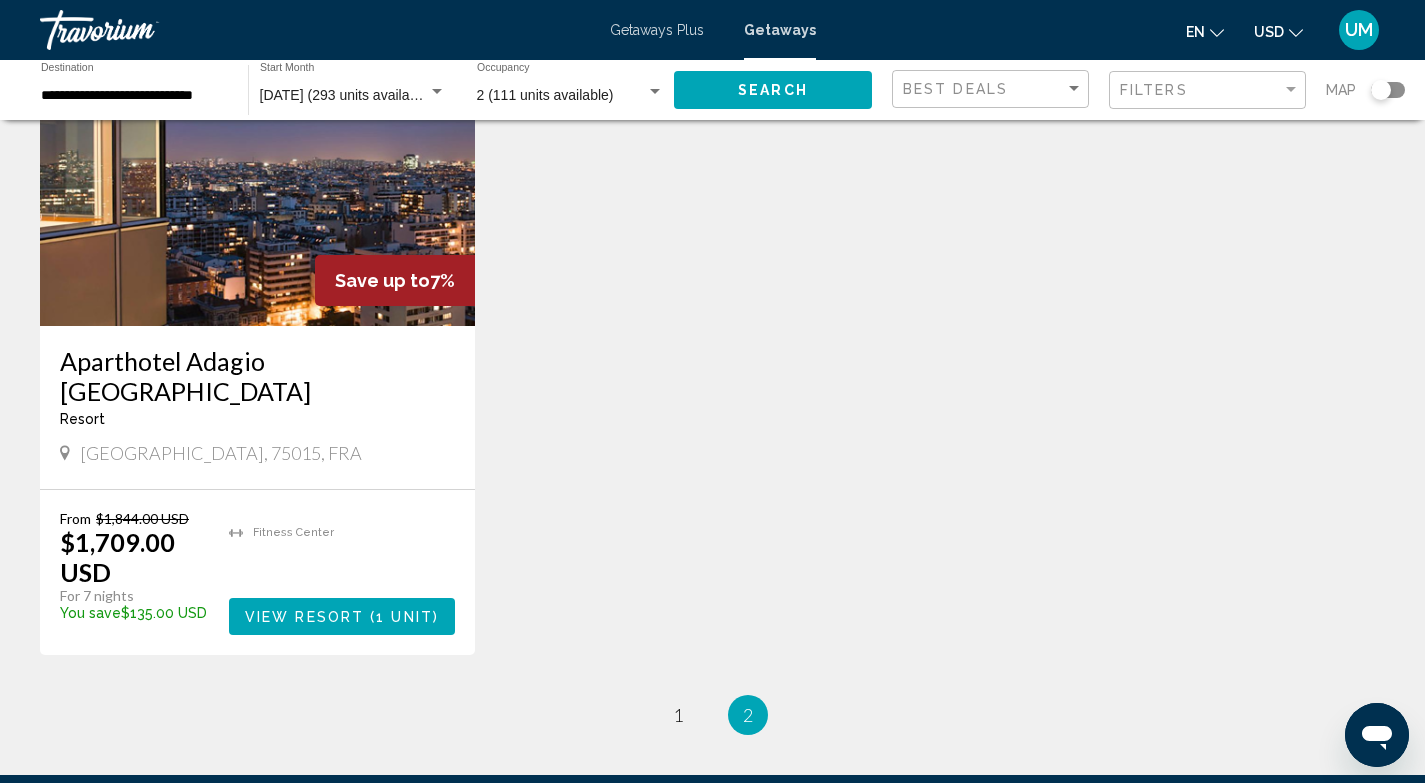 scroll, scrollTop: 1696, scrollLeft: 0, axis: vertical 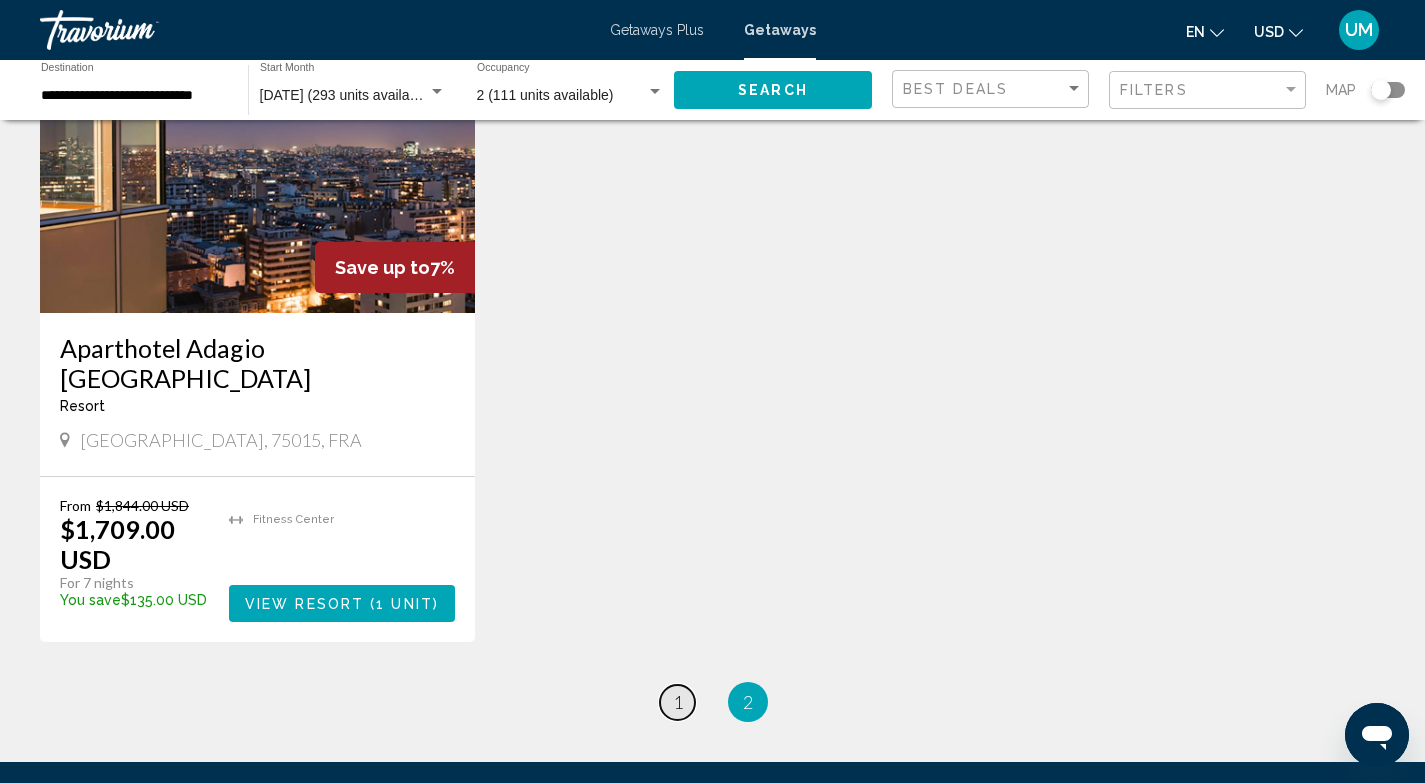 click on "page  1" at bounding box center [677, 702] 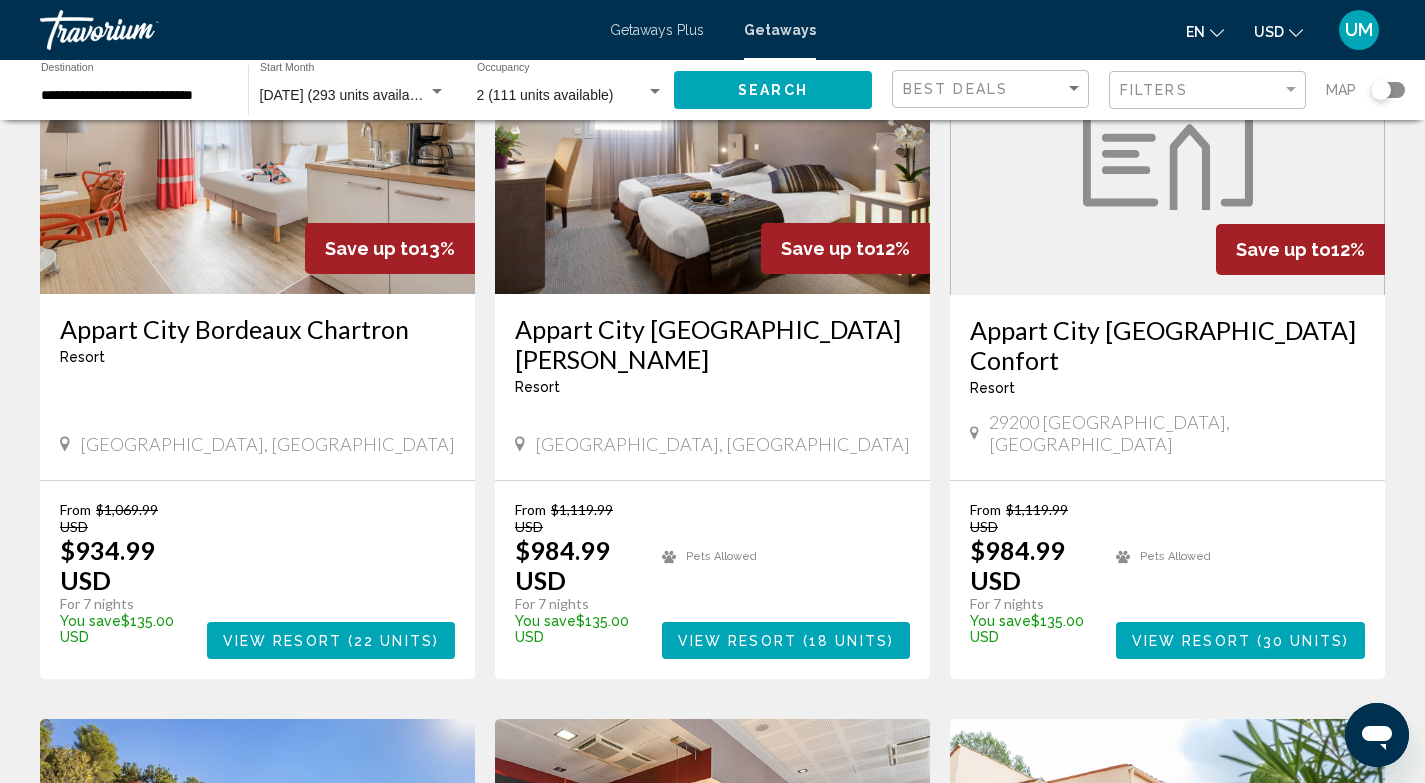 scroll, scrollTop: 1649, scrollLeft: 0, axis: vertical 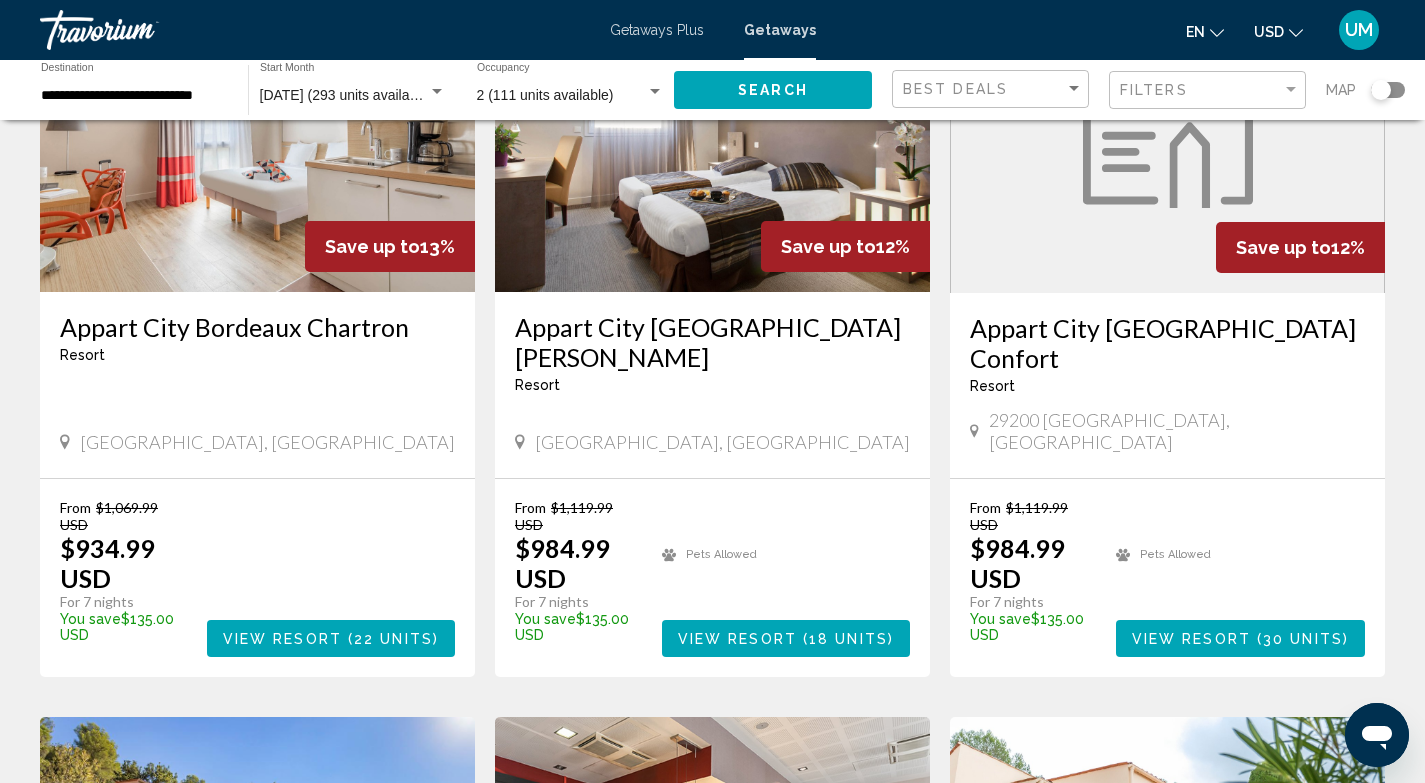 click on "18 units" at bounding box center [848, 639] 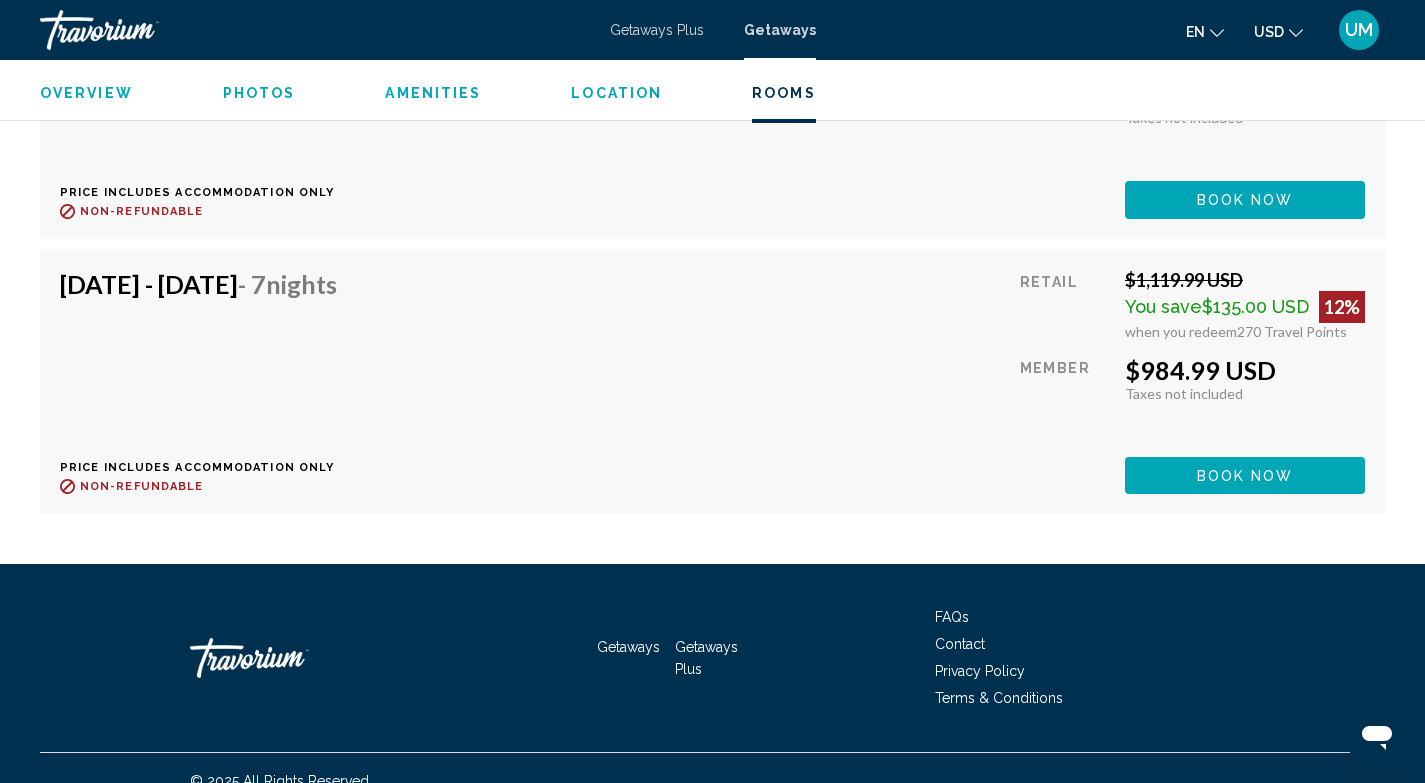 scroll, scrollTop: 5925, scrollLeft: 0, axis: vertical 